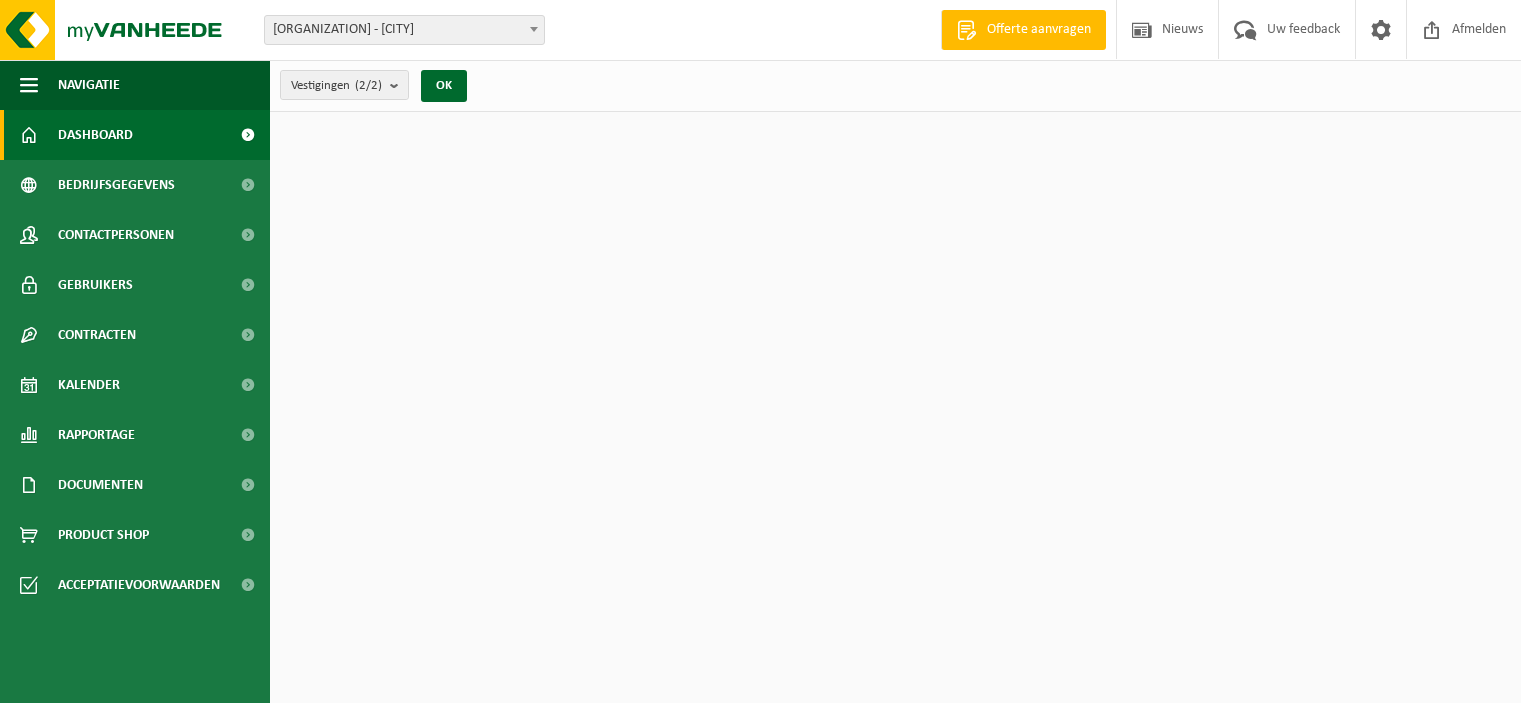 scroll, scrollTop: 0, scrollLeft: 0, axis: both 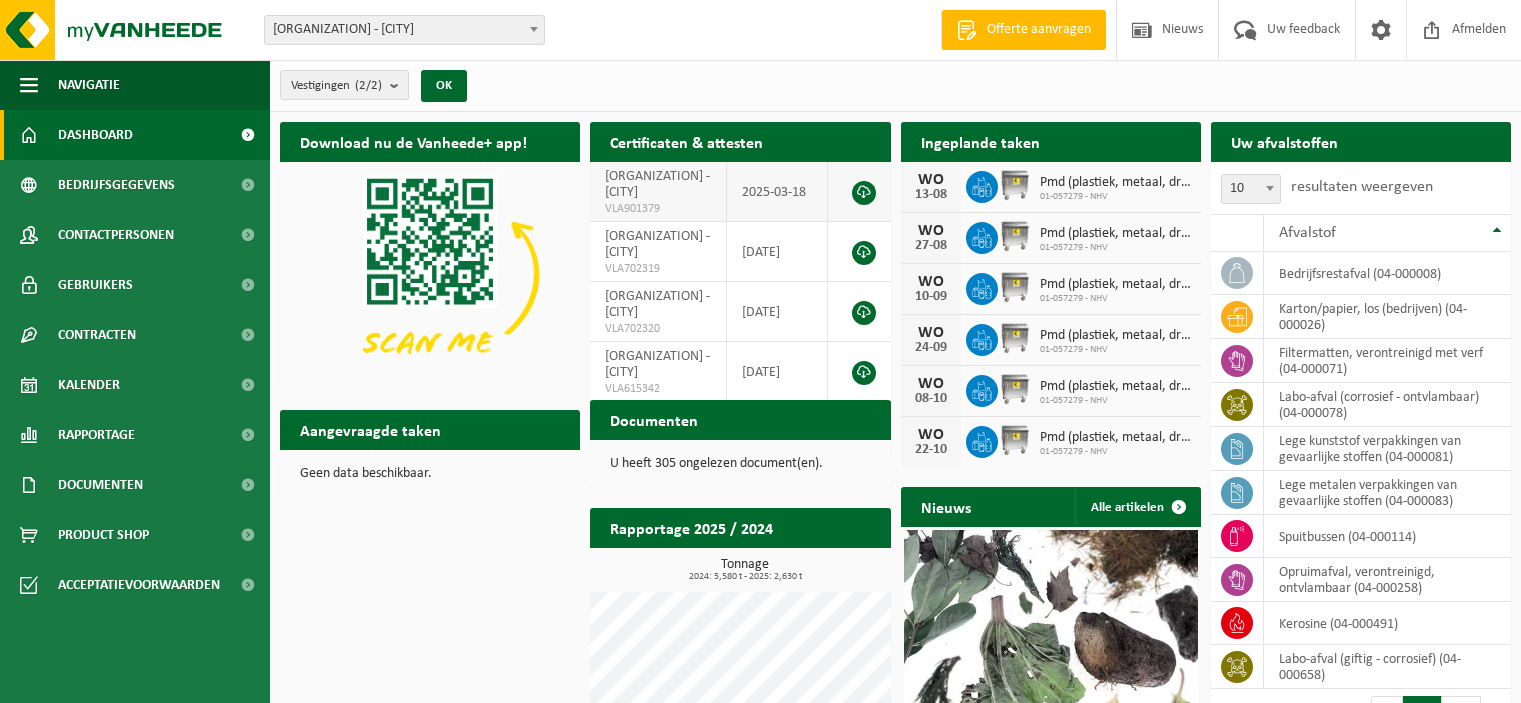 click at bounding box center (864, 193) 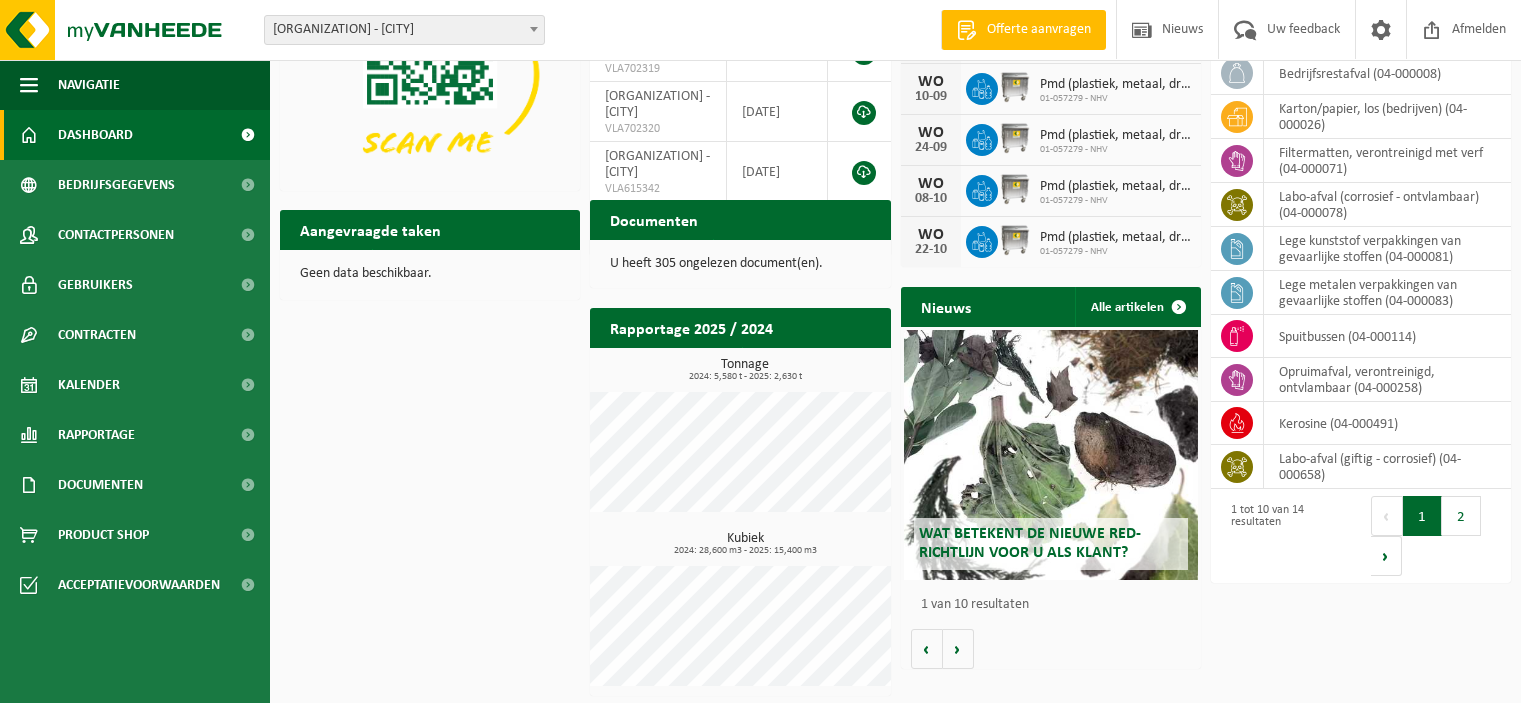 scroll, scrollTop: 0, scrollLeft: 0, axis: both 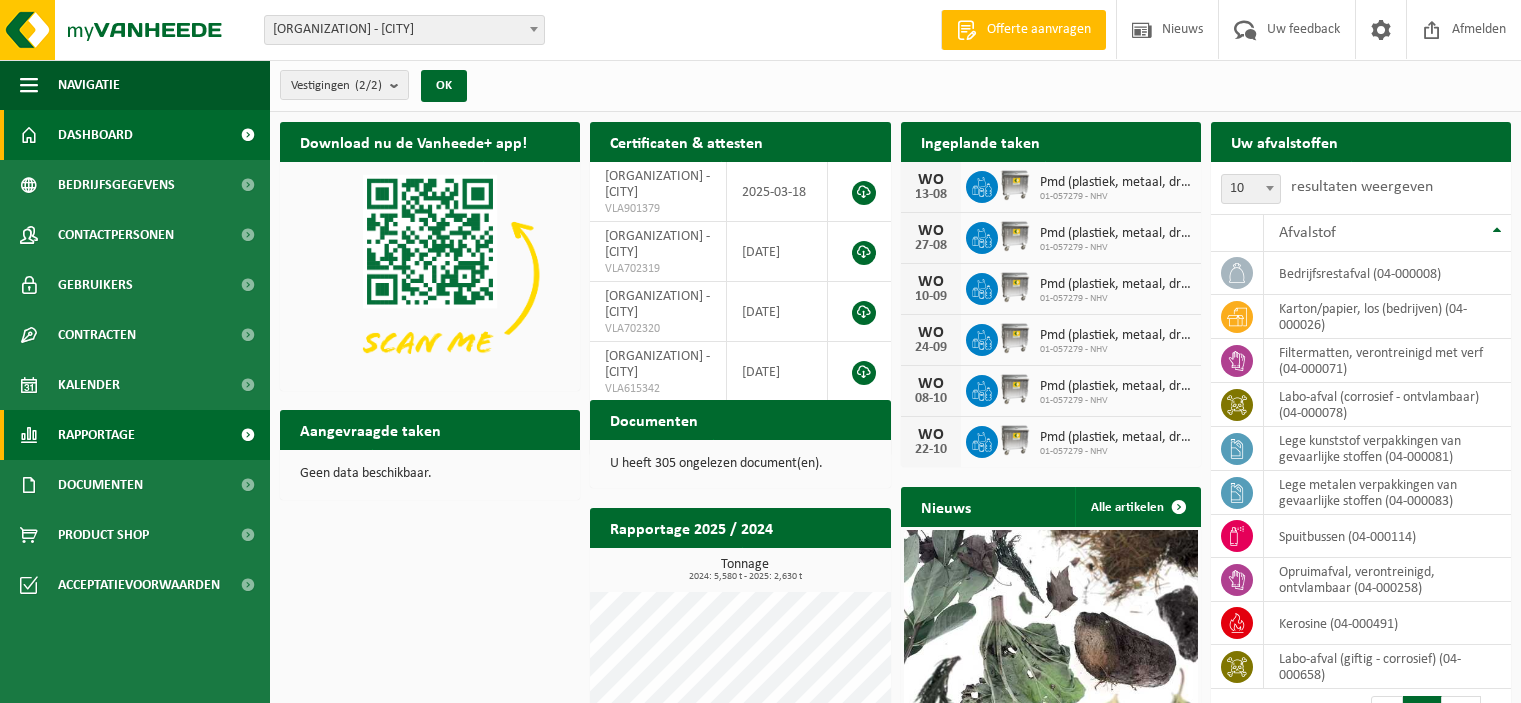click on "Rapportage" at bounding box center (96, 435) 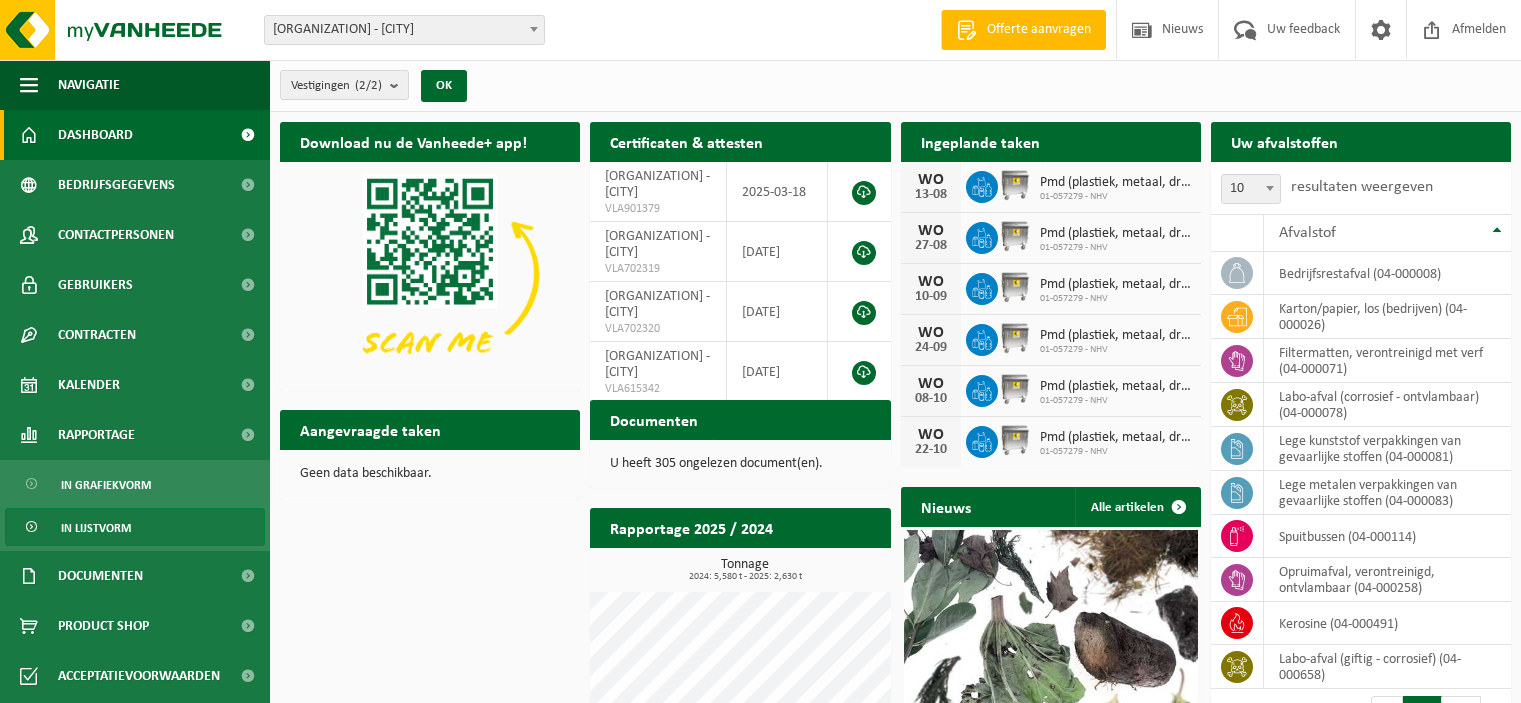 click on "In lijstvorm" at bounding box center [96, 528] 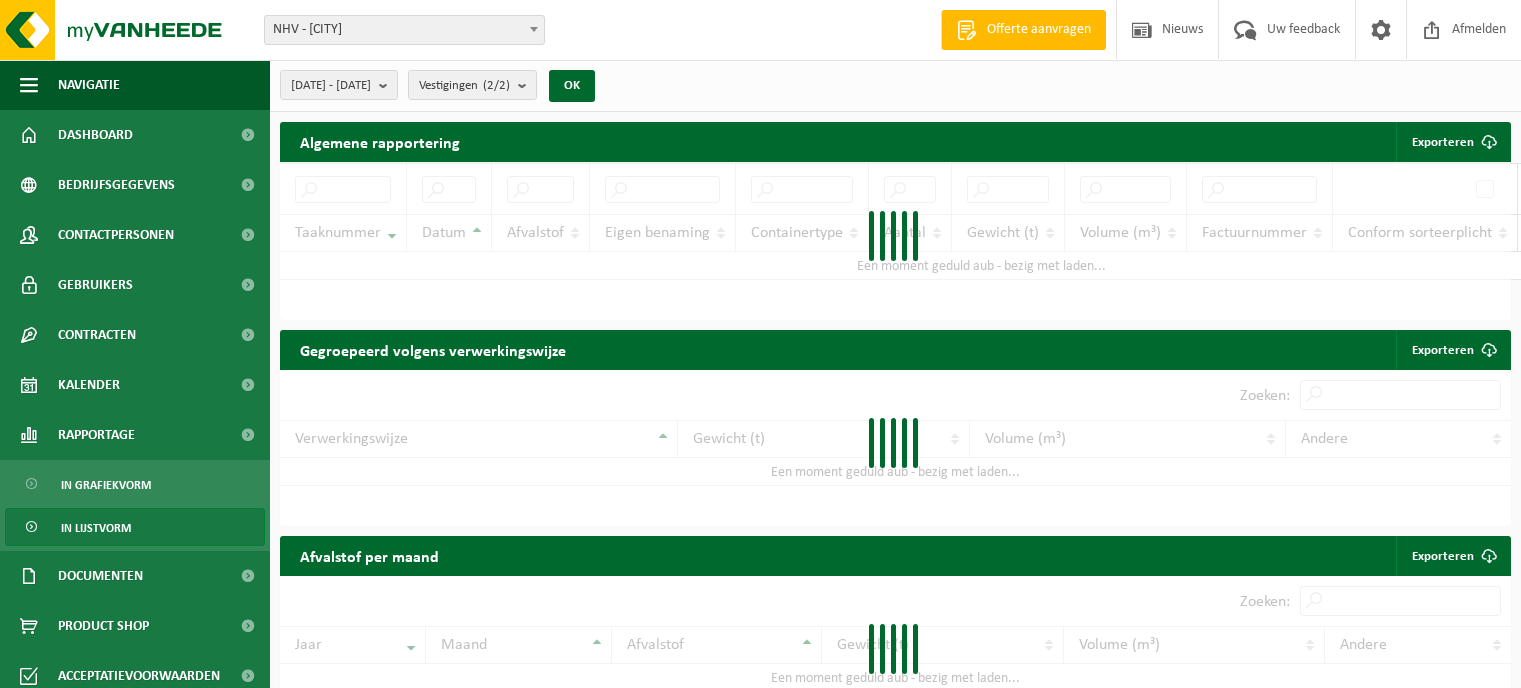 scroll, scrollTop: 0, scrollLeft: 0, axis: both 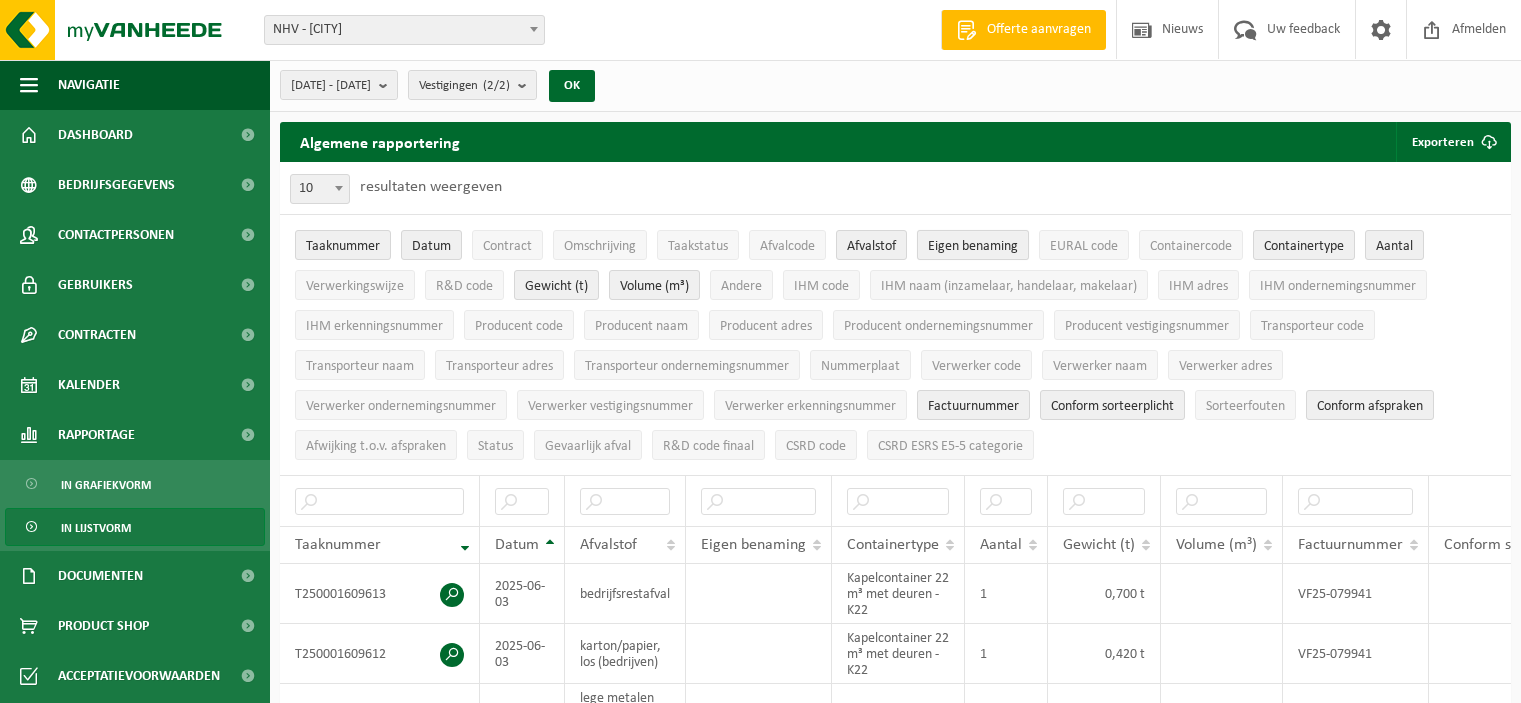 click on "Eigen benaming" at bounding box center [973, 246] 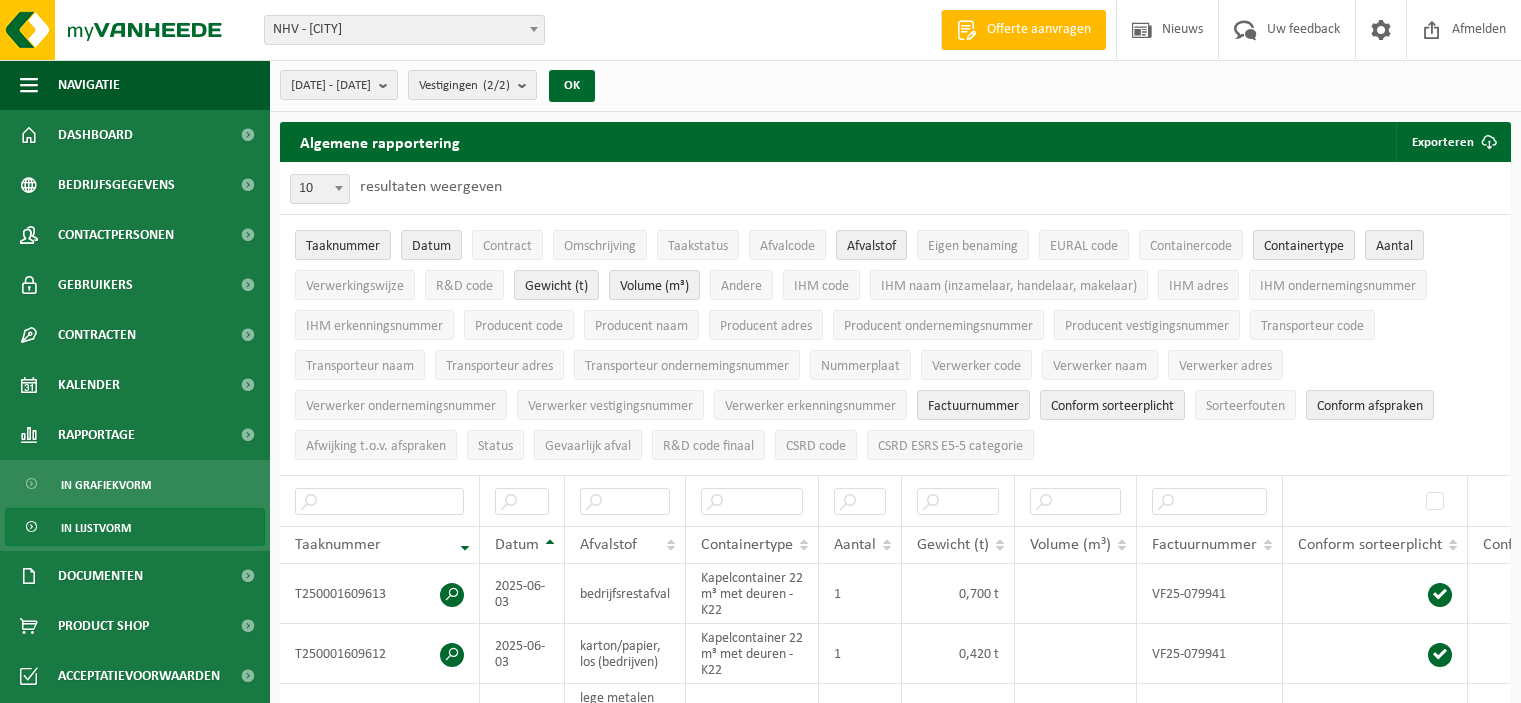 click on "Containertype" at bounding box center (1304, 246) 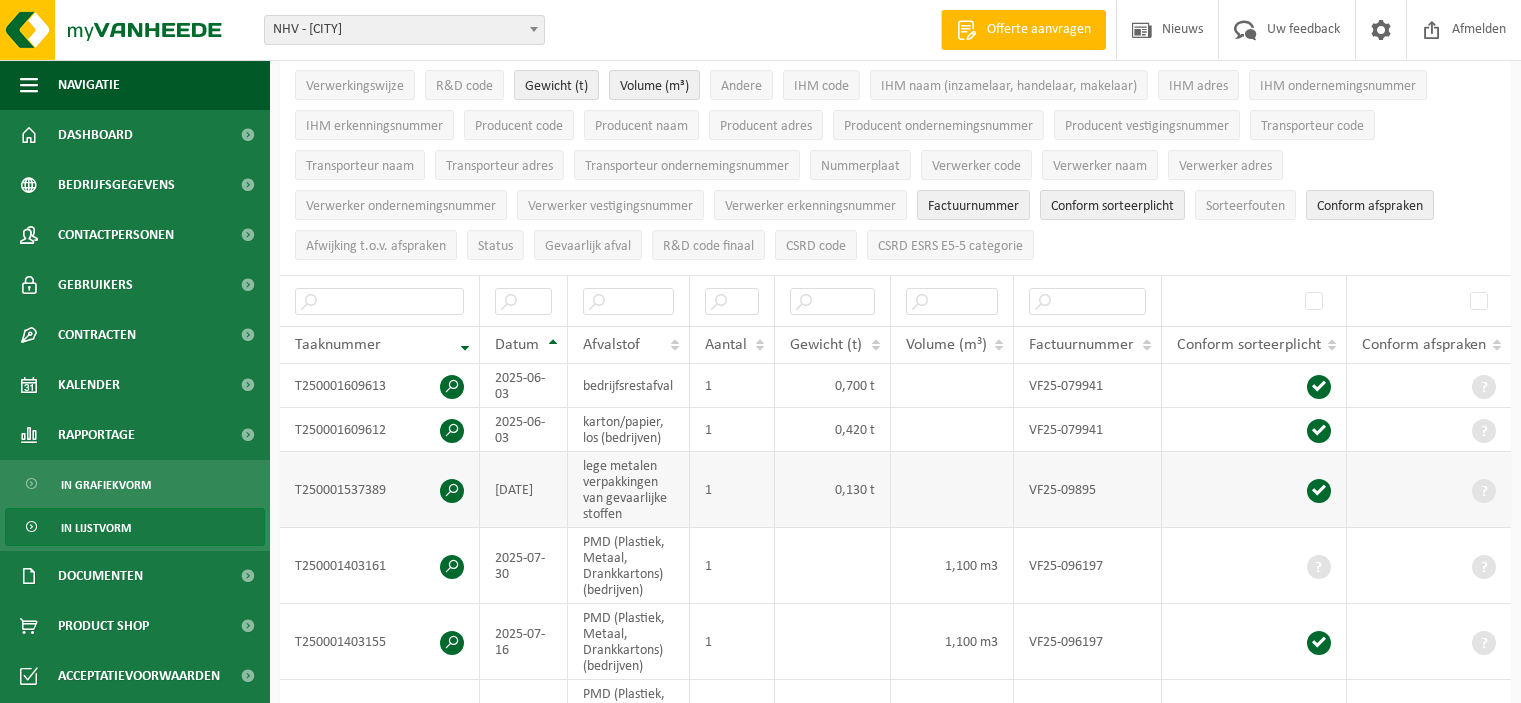 scroll, scrollTop: 0, scrollLeft: 0, axis: both 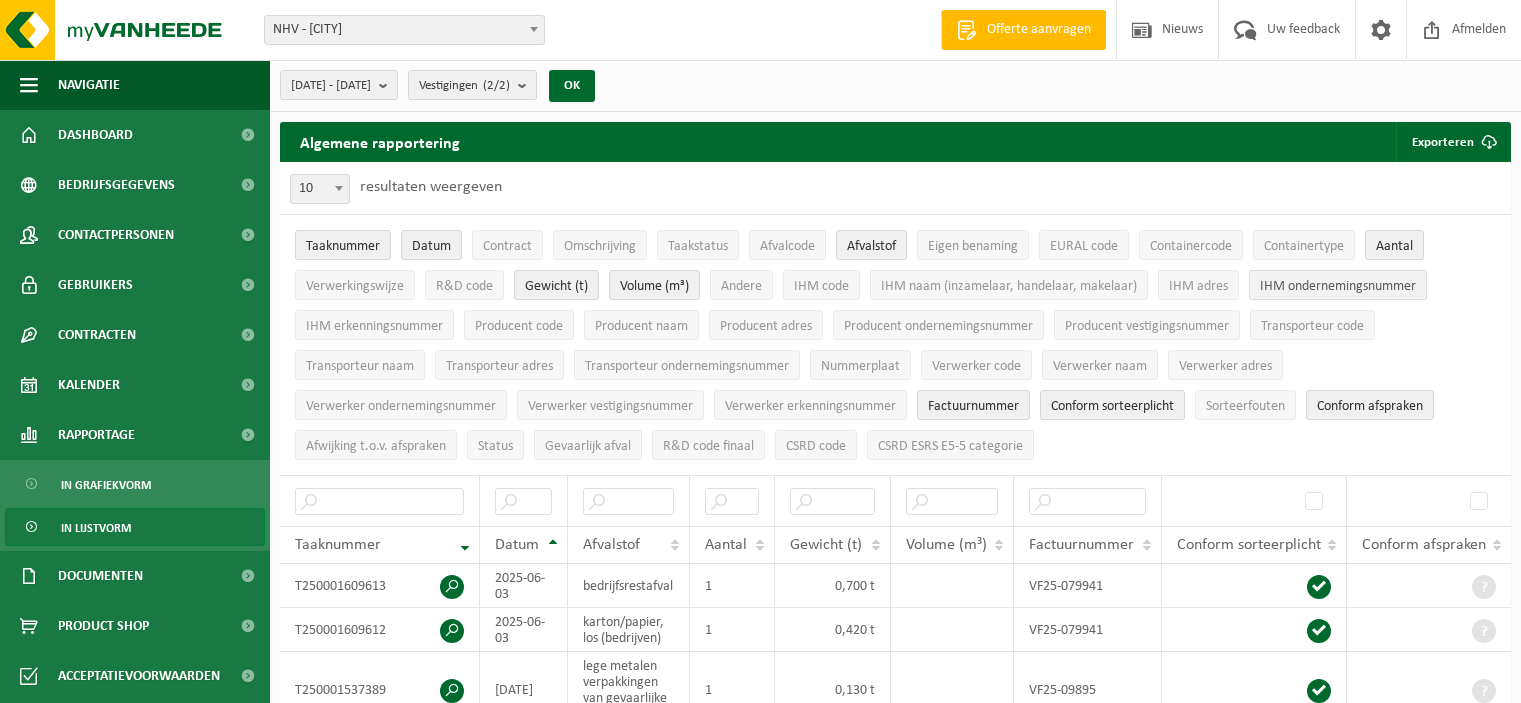 click on "IHM ondernemingsnummer" at bounding box center [1338, 286] 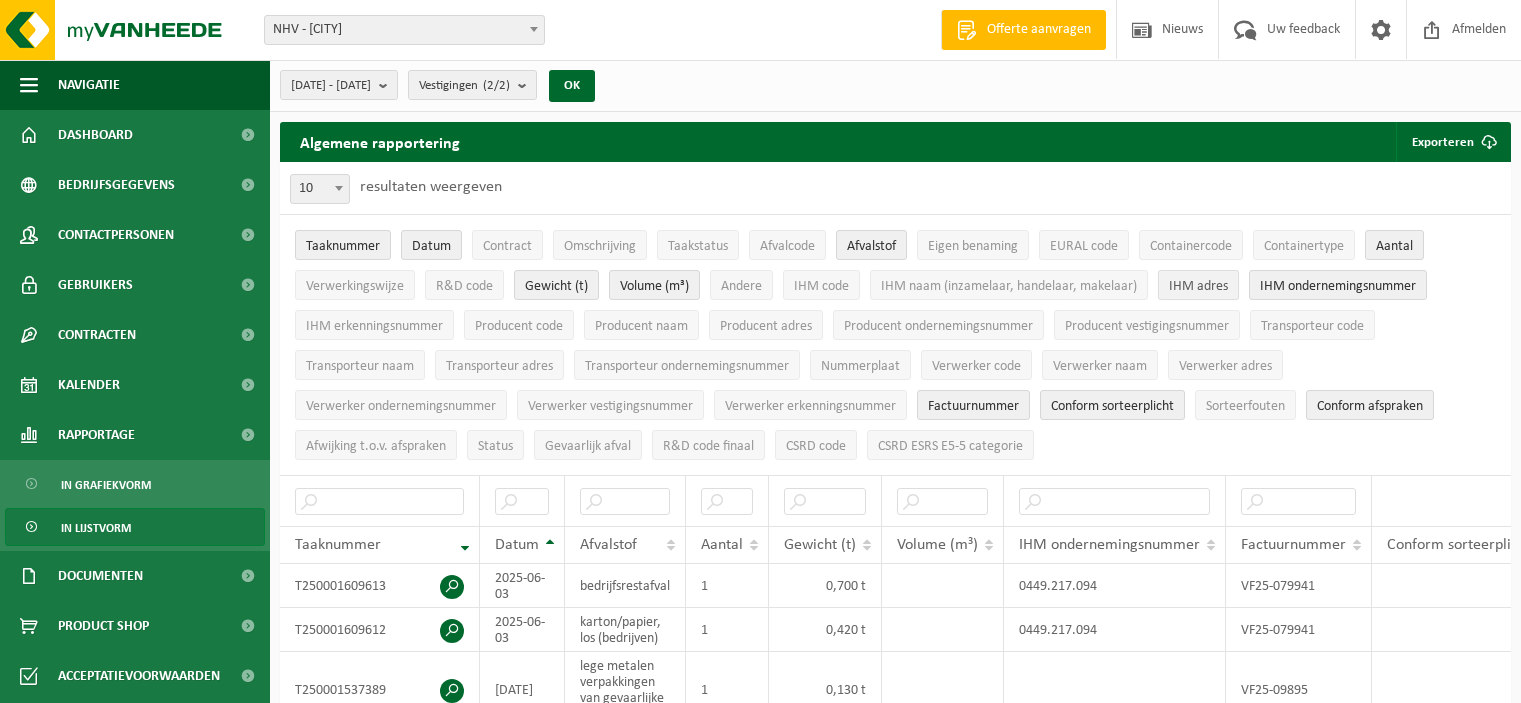 click on "IHM adres" at bounding box center [1198, 286] 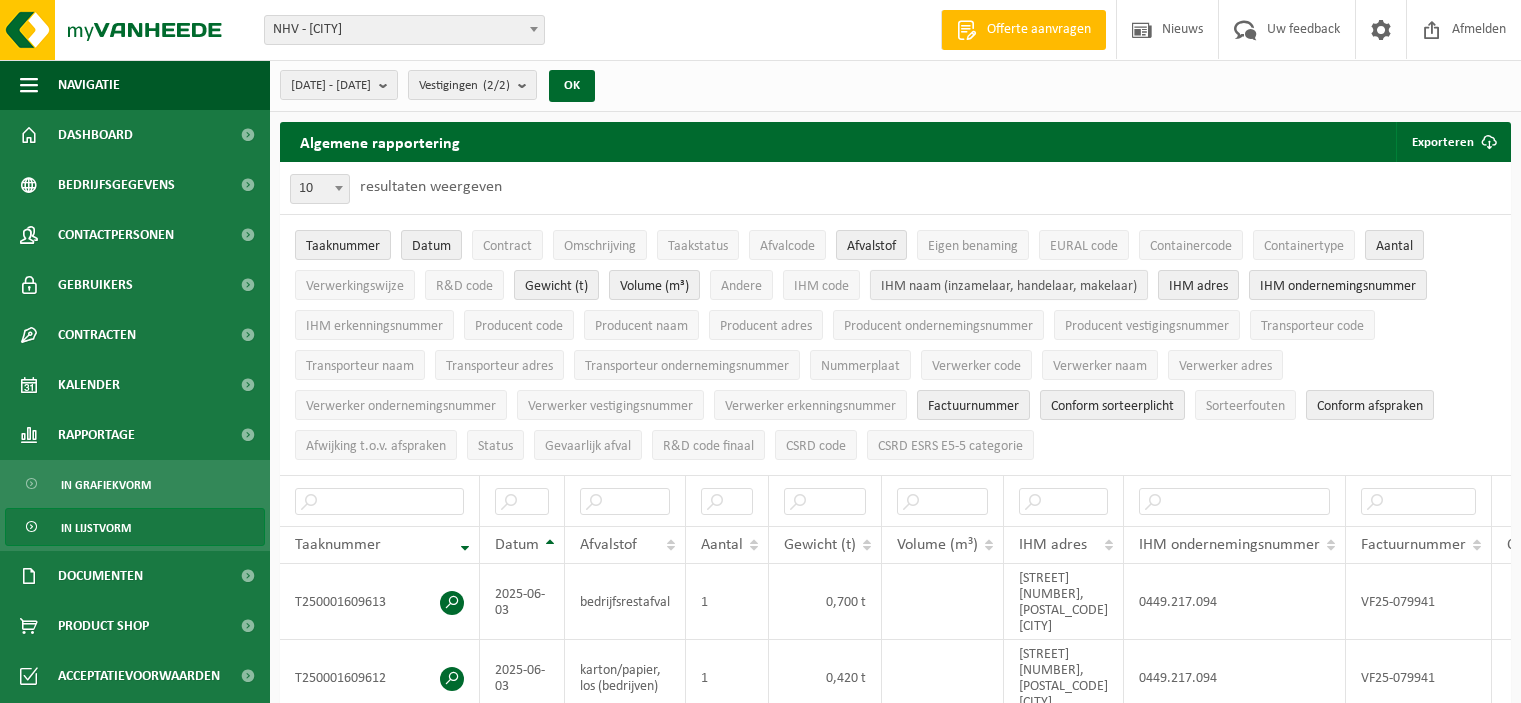 click on "IHM naam (inzamelaar, handelaar, makelaar)" at bounding box center (1009, 286) 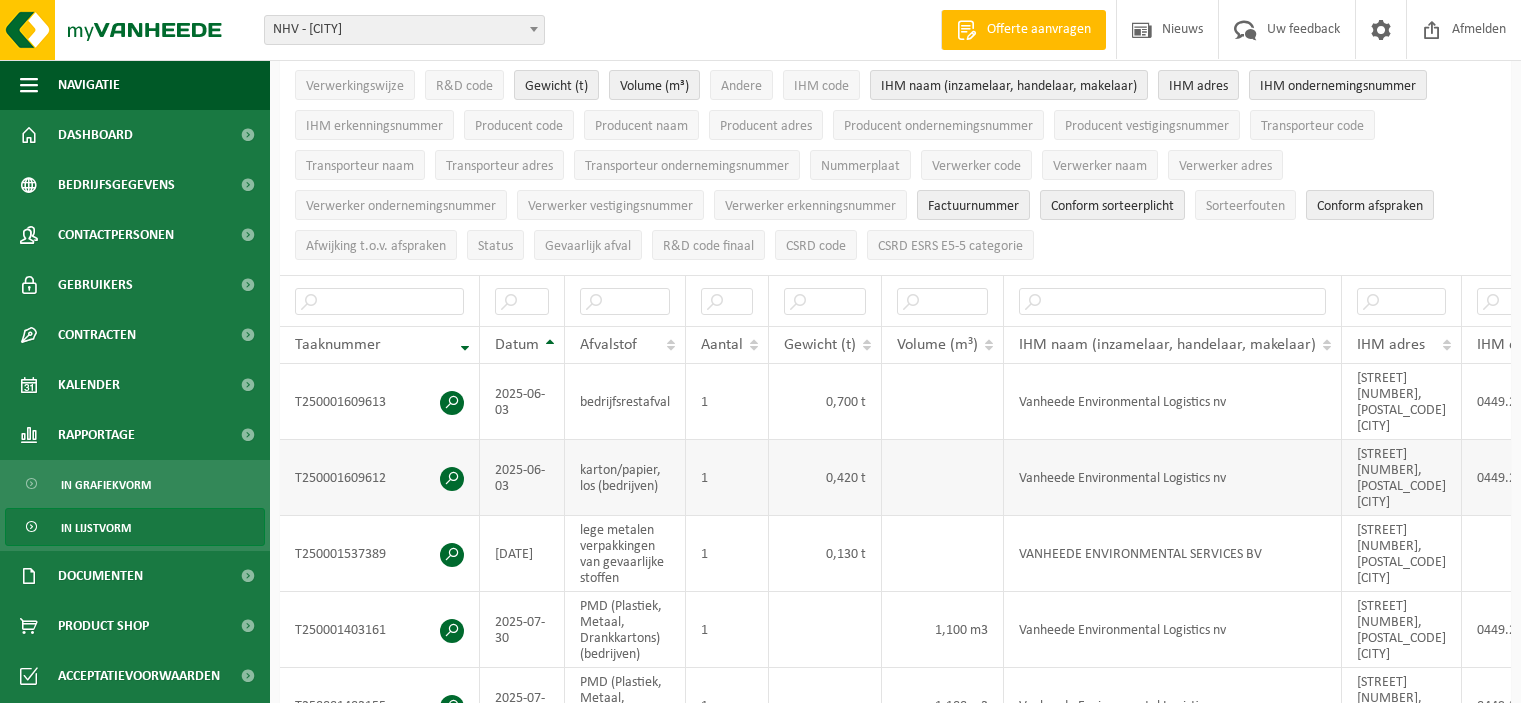 scroll, scrollTop: 300, scrollLeft: 0, axis: vertical 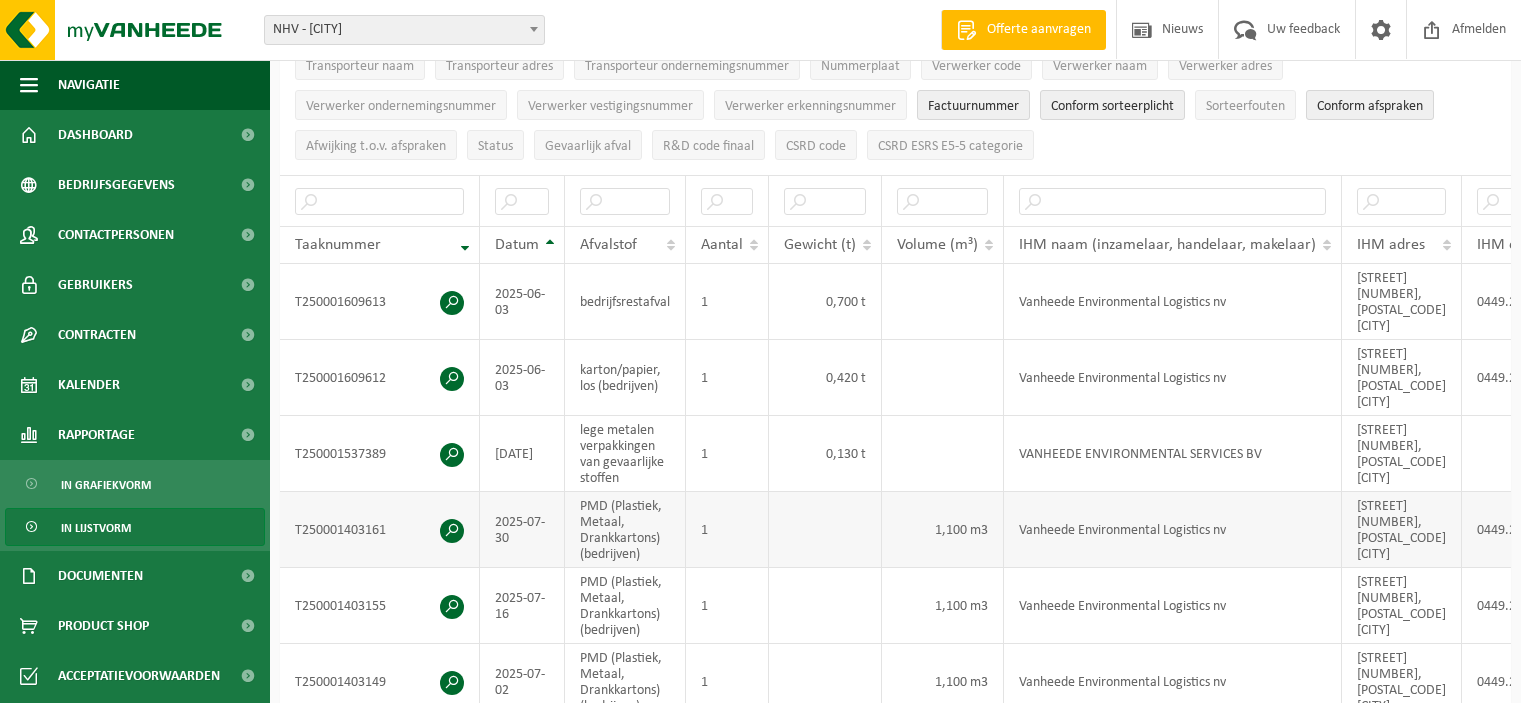 click on "Vanheede Environmental Logistics nv" at bounding box center (1173, 530) 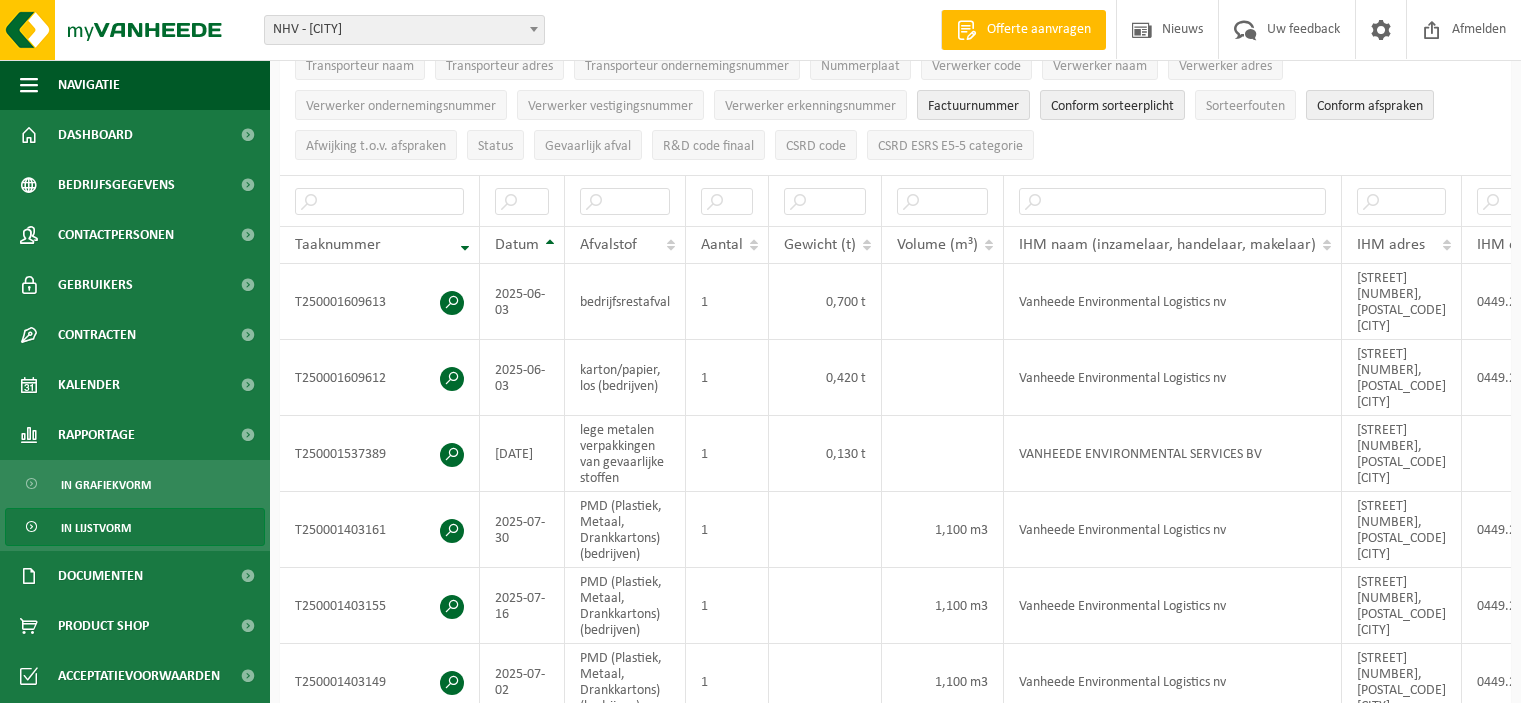 scroll, scrollTop: 400, scrollLeft: 0, axis: vertical 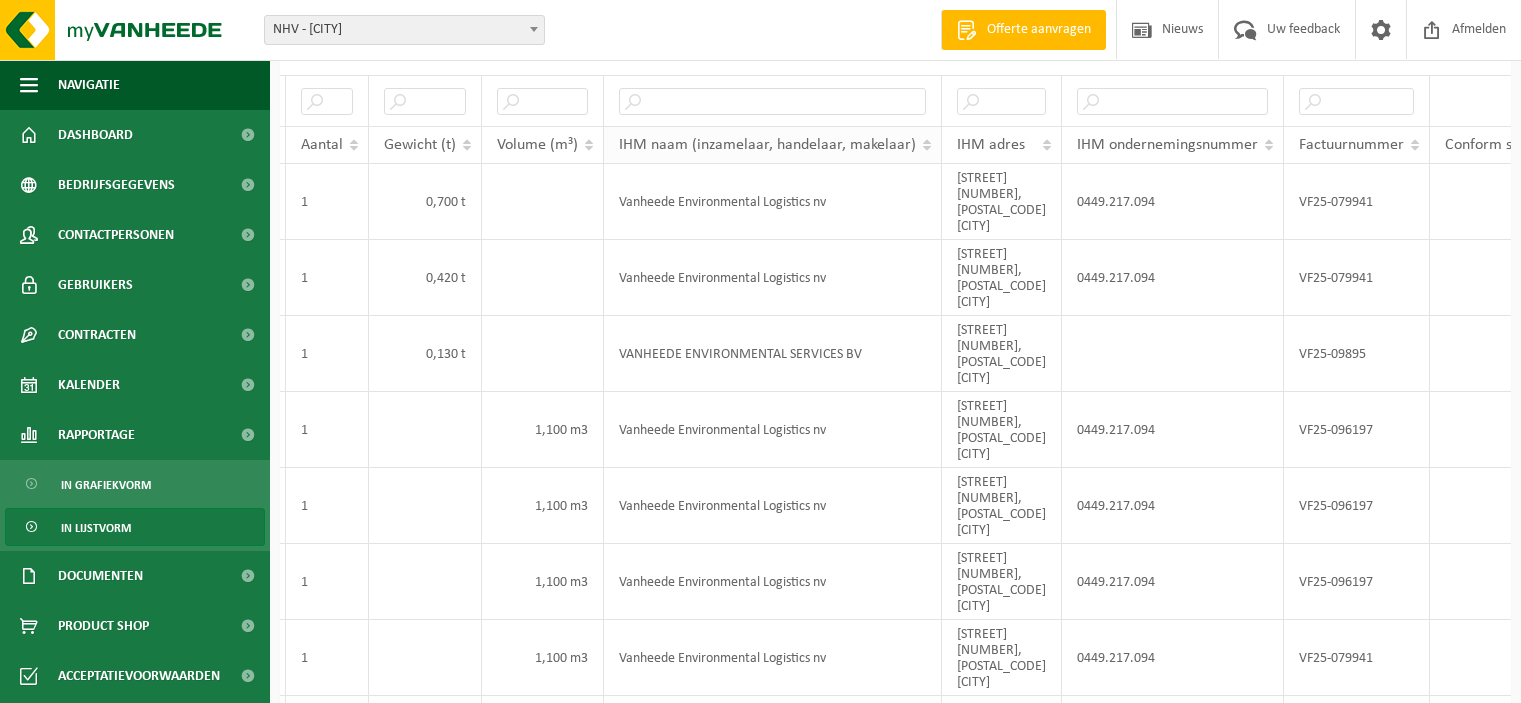 drag, startPoint x: 1170, startPoint y: 138, endPoint x: 910, endPoint y: 128, distance: 260.19223 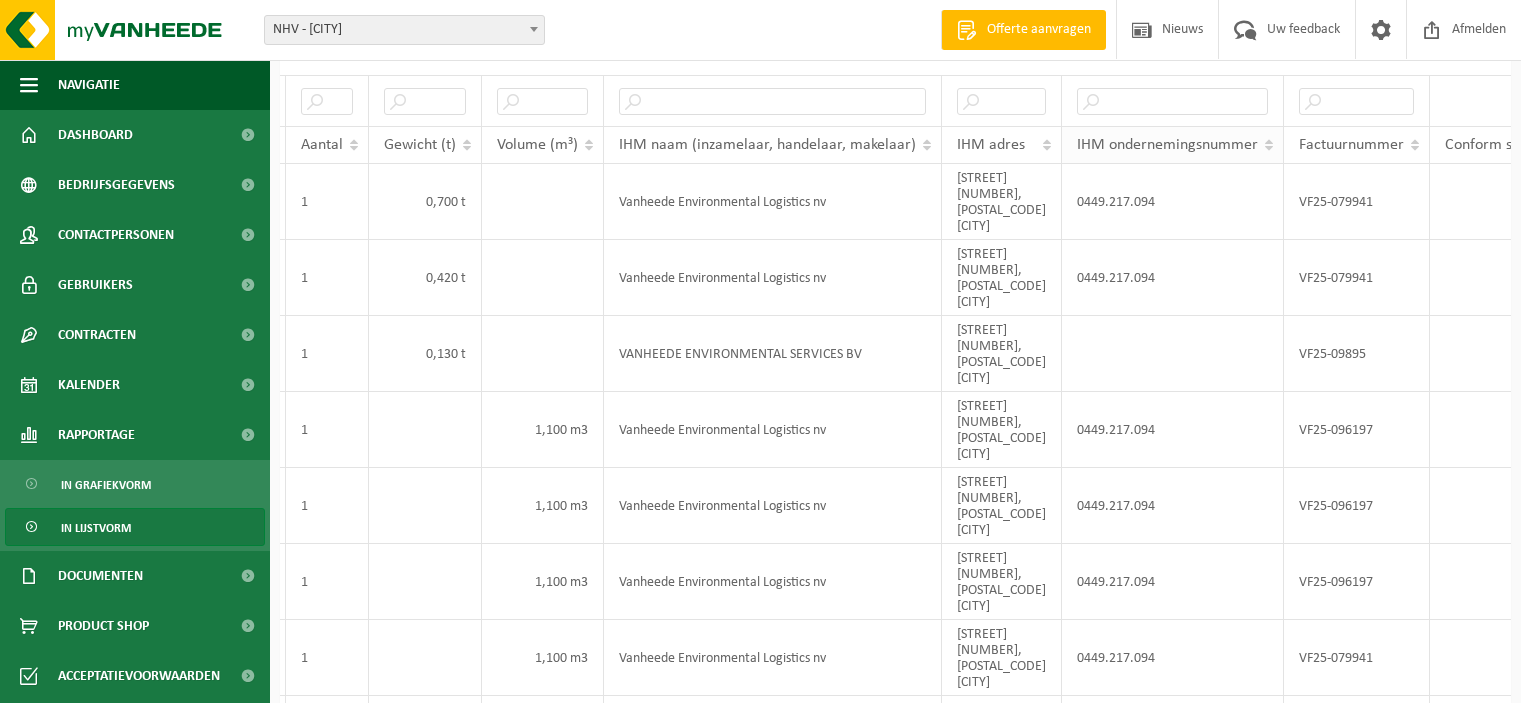 drag, startPoint x: 994, startPoint y: 137, endPoint x: 1168, endPoint y: 143, distance: 174.10342 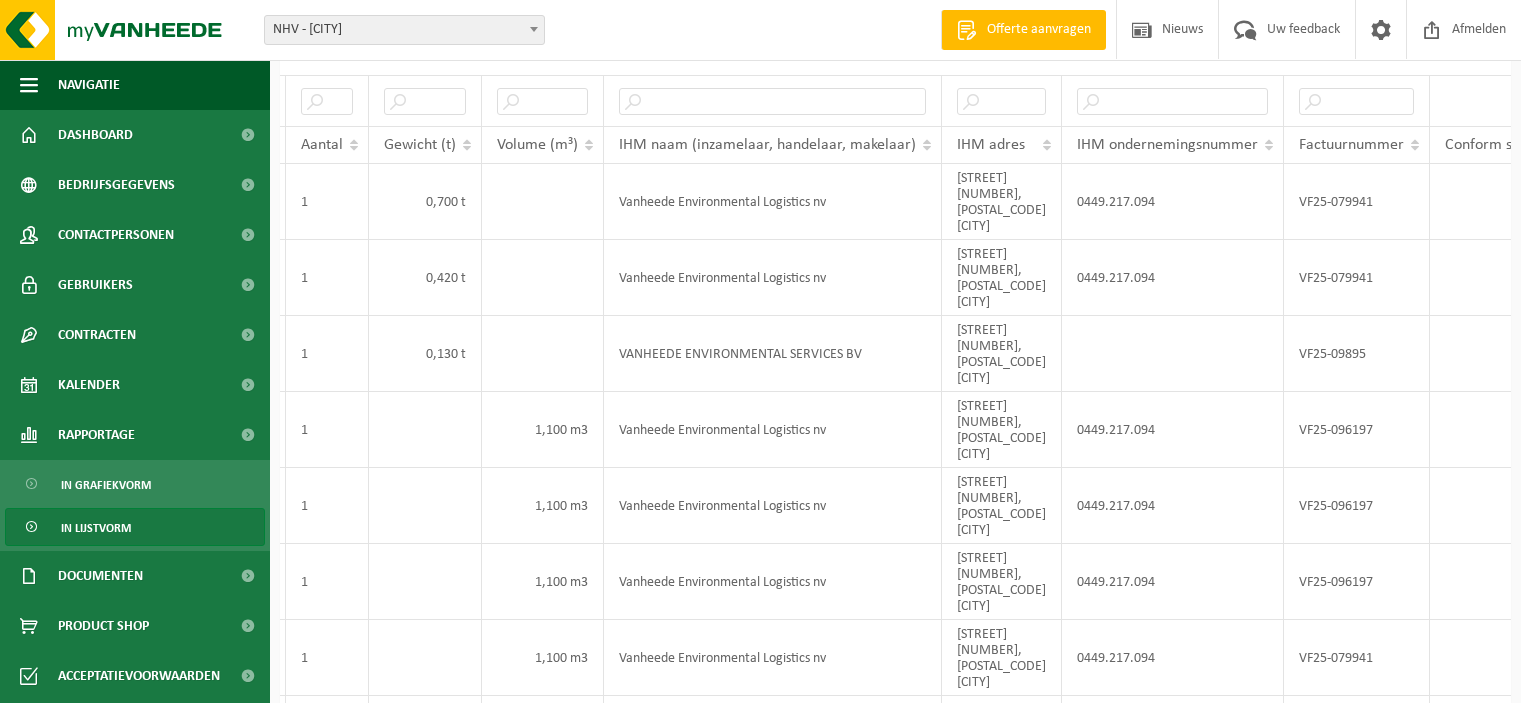 scroll, scrollTop: 100, scrollLeft: 0, axis: vertical 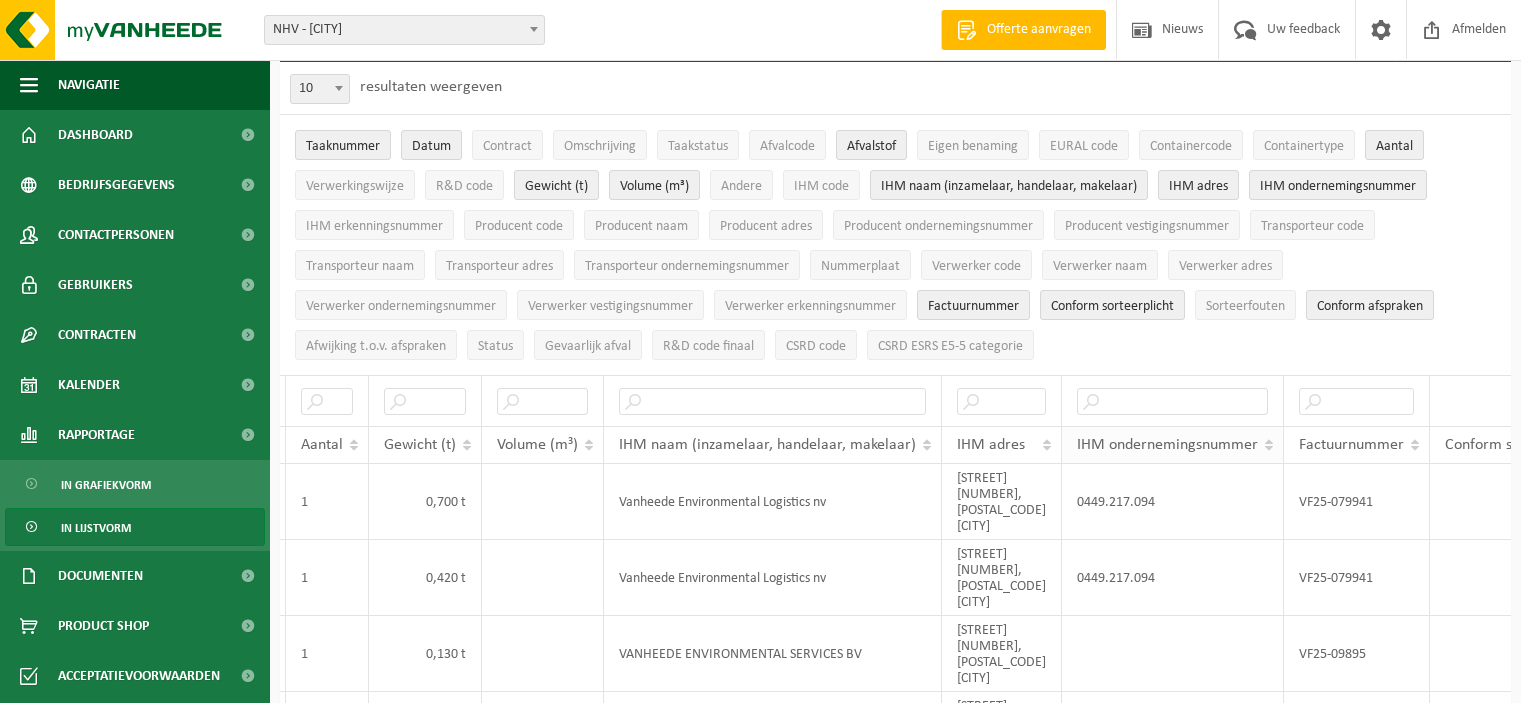 drag, startPoint x: 988, startPoint y: 431, endPoint x: 1212, endPoint y: 427, distance: 224.0357 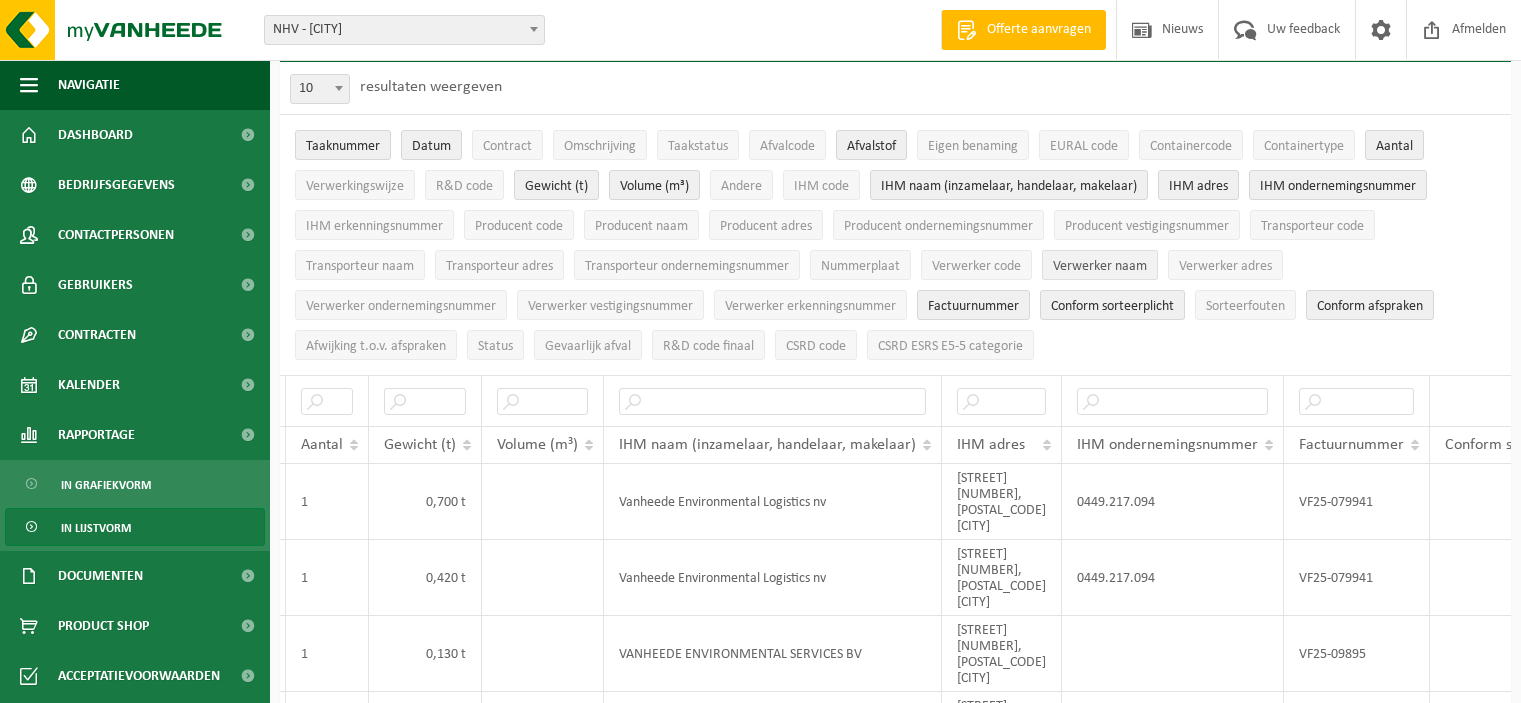 click on "Verwerker naam" at bounding box center [1100, 266] 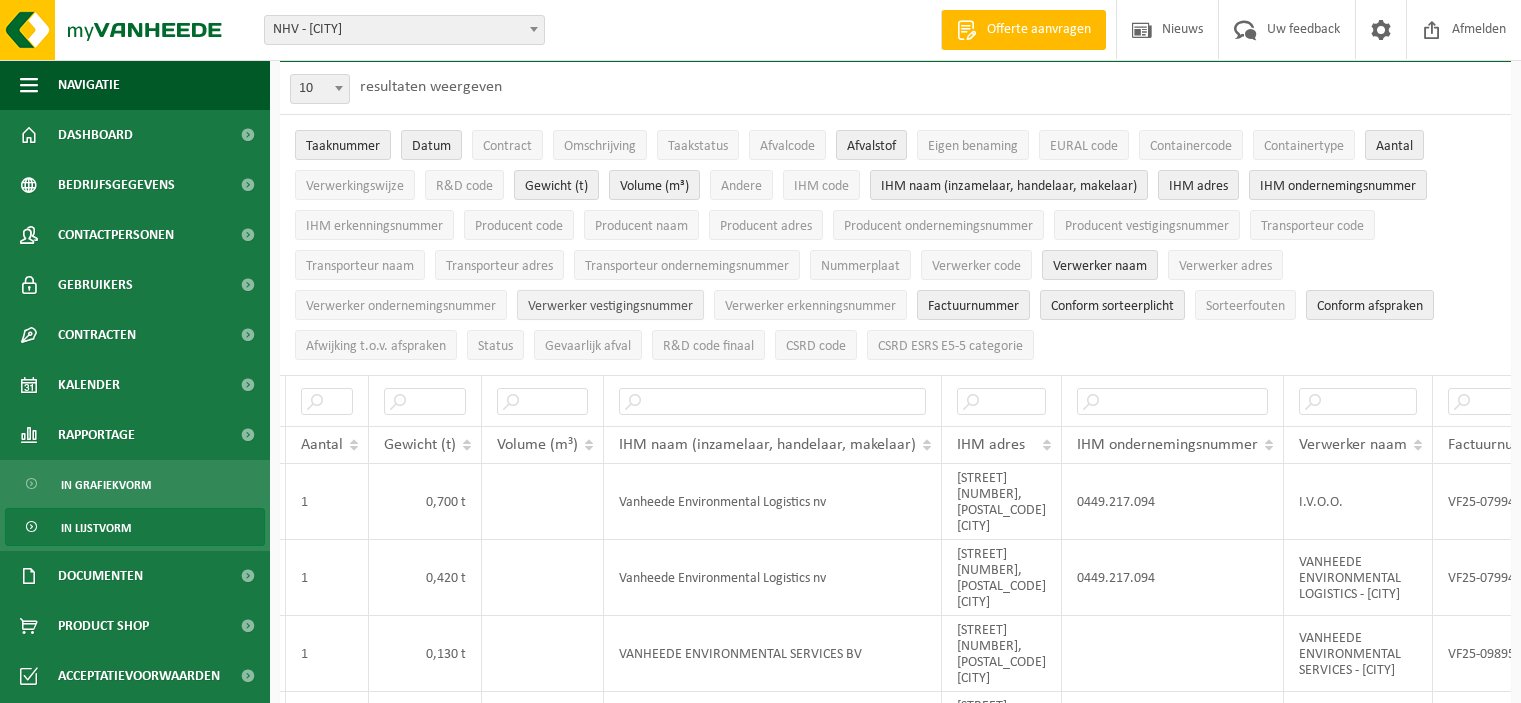 click on "Verwerker vestigingsnummer" at bounding box center (610, 306) 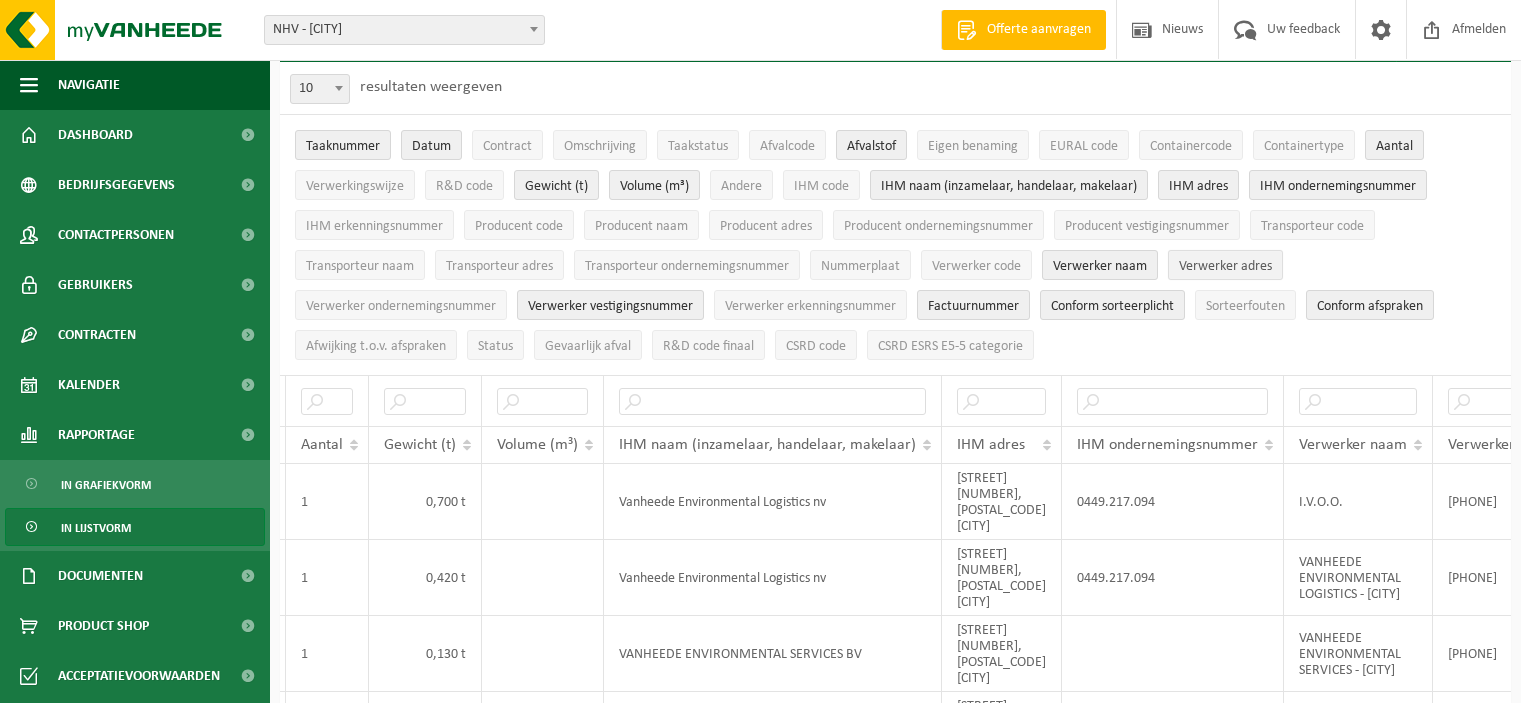 click on "Verwerker adres" at bounding box center (1225, 266) 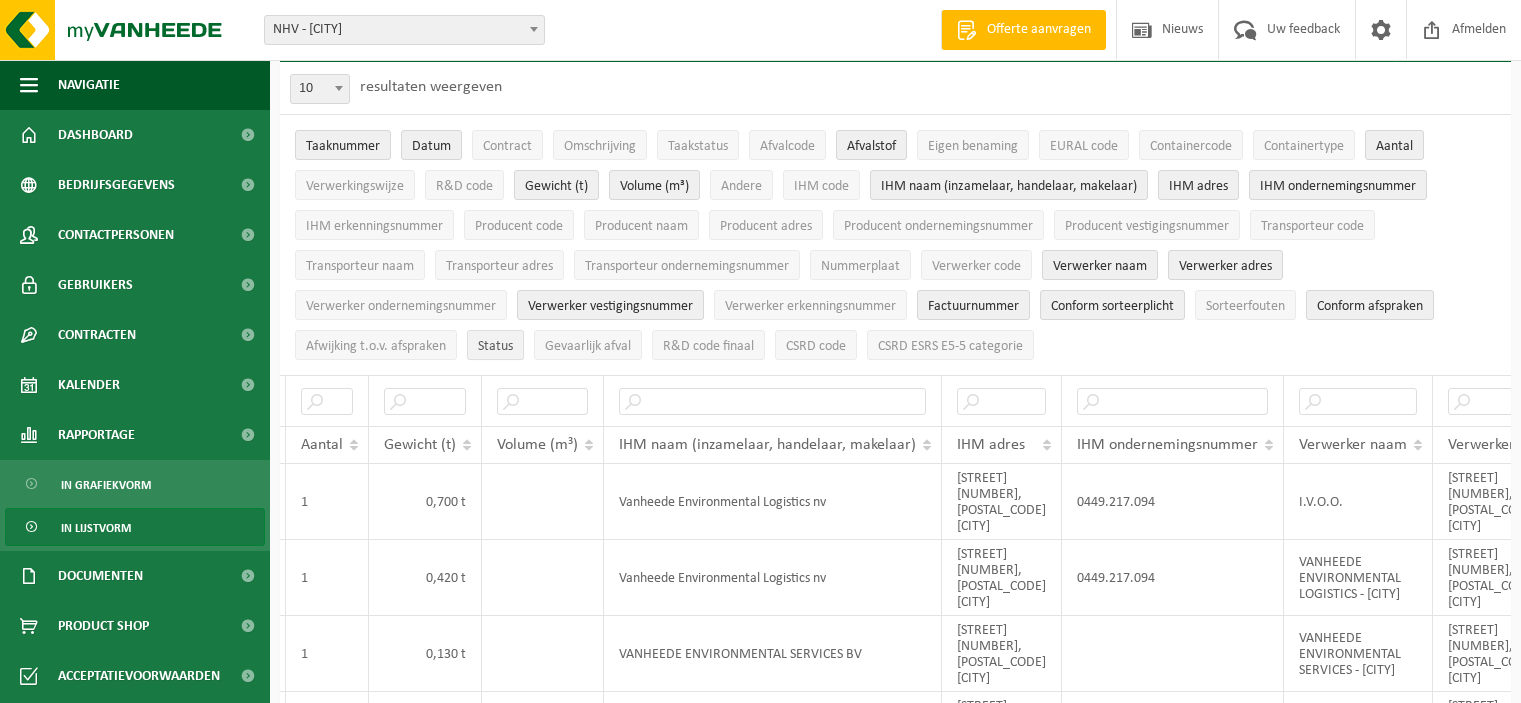 scroll, scrollTop: 0, scrollLeft: 0, axis: both 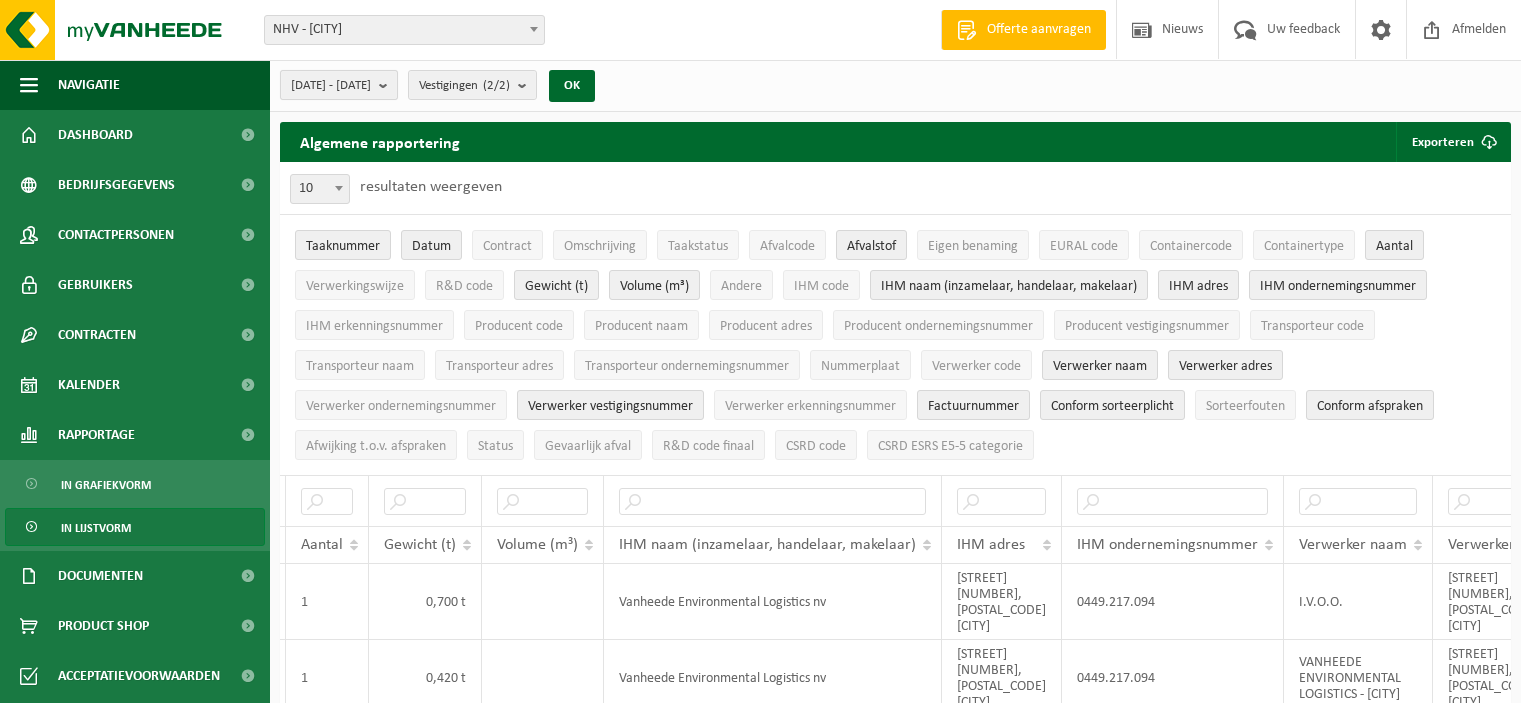 click at bounding box center (388, 85) 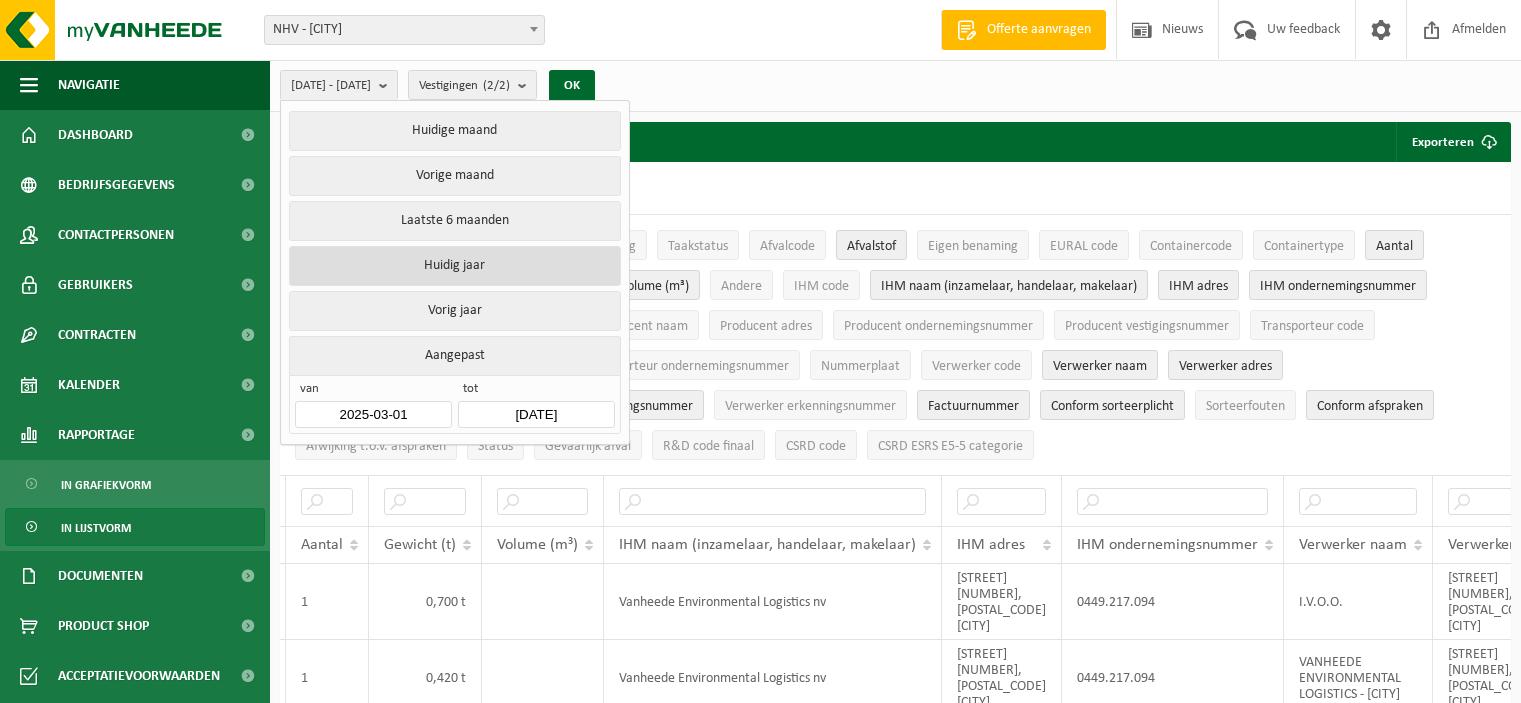 click on "Huidig jaar" at bounding box center [454, 266] 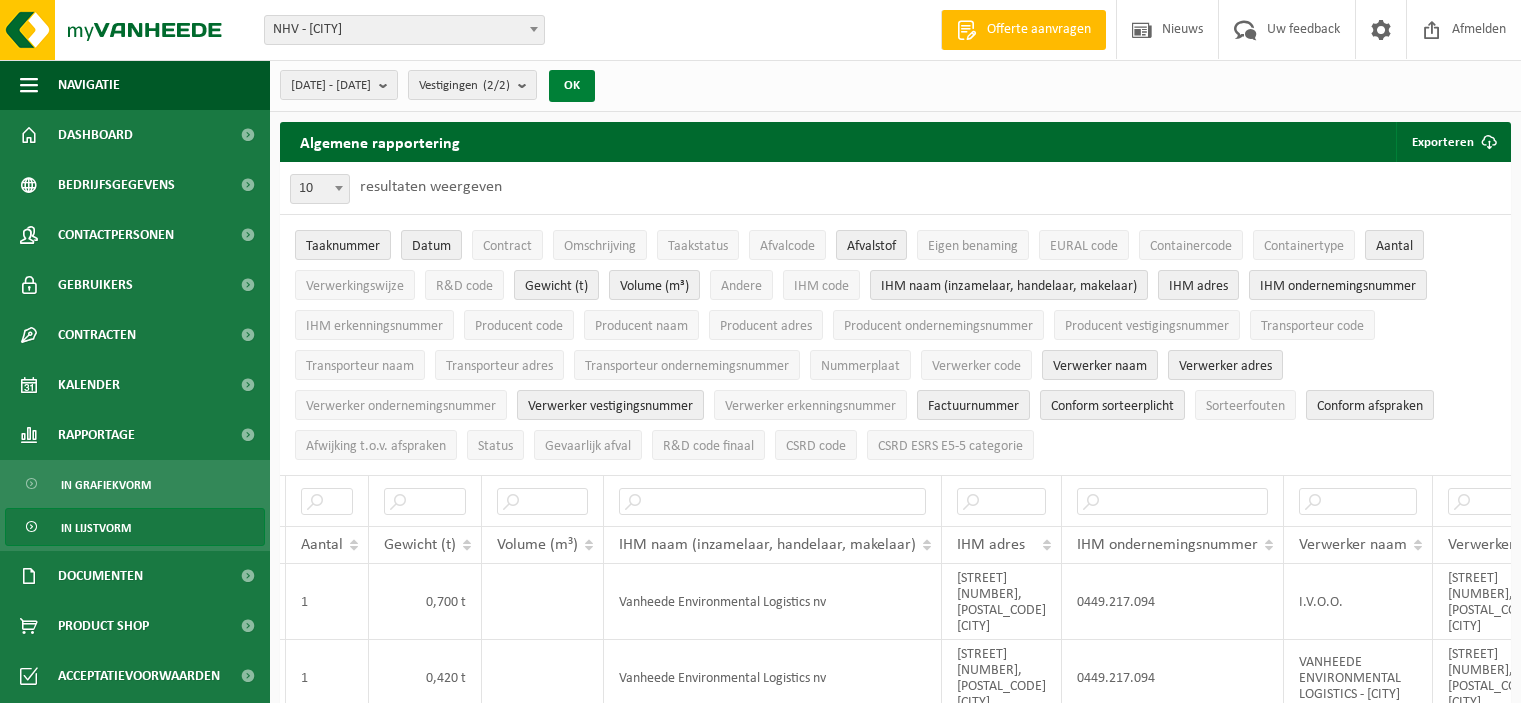 click on "OK" at bounding box center (572, 86) 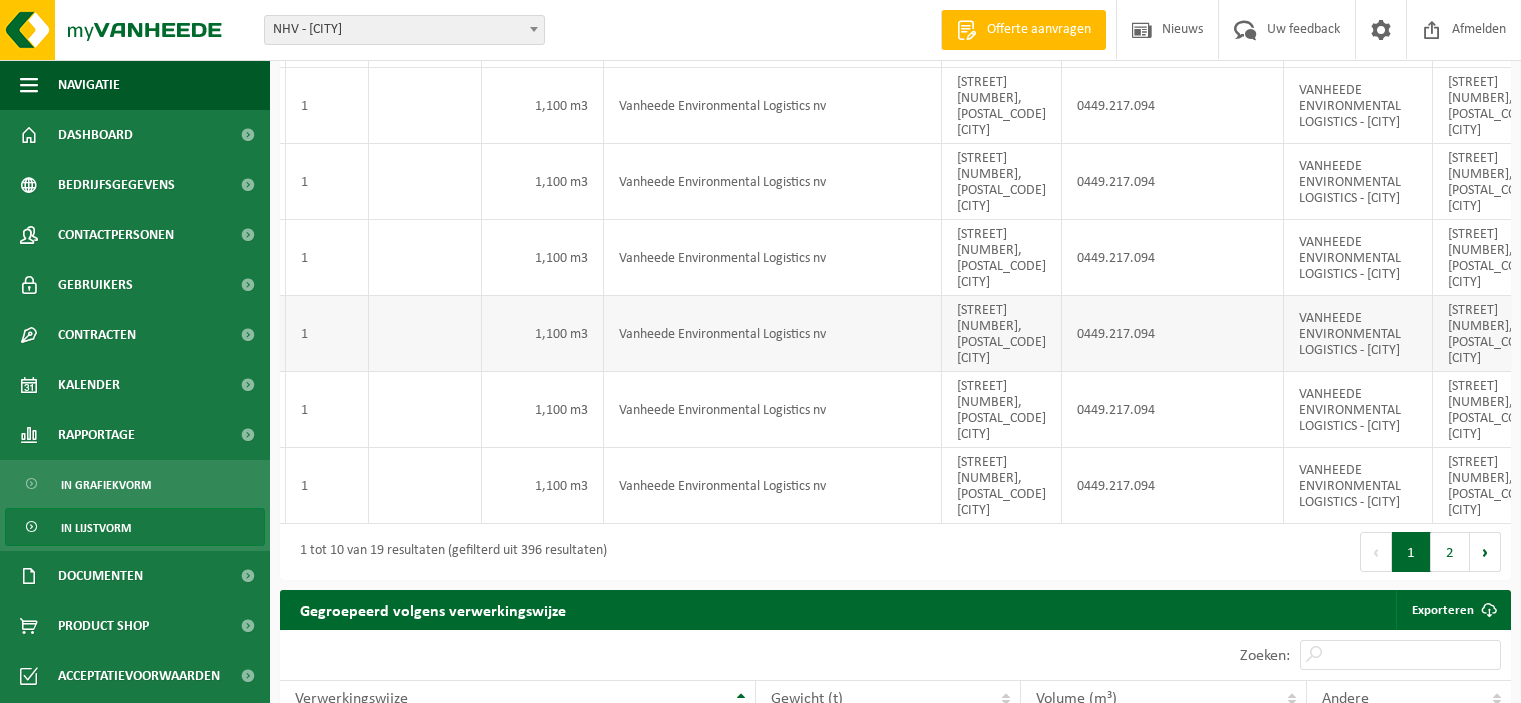 scroll, scrollTop: 900, scrollLeft: 0, axis: vertical 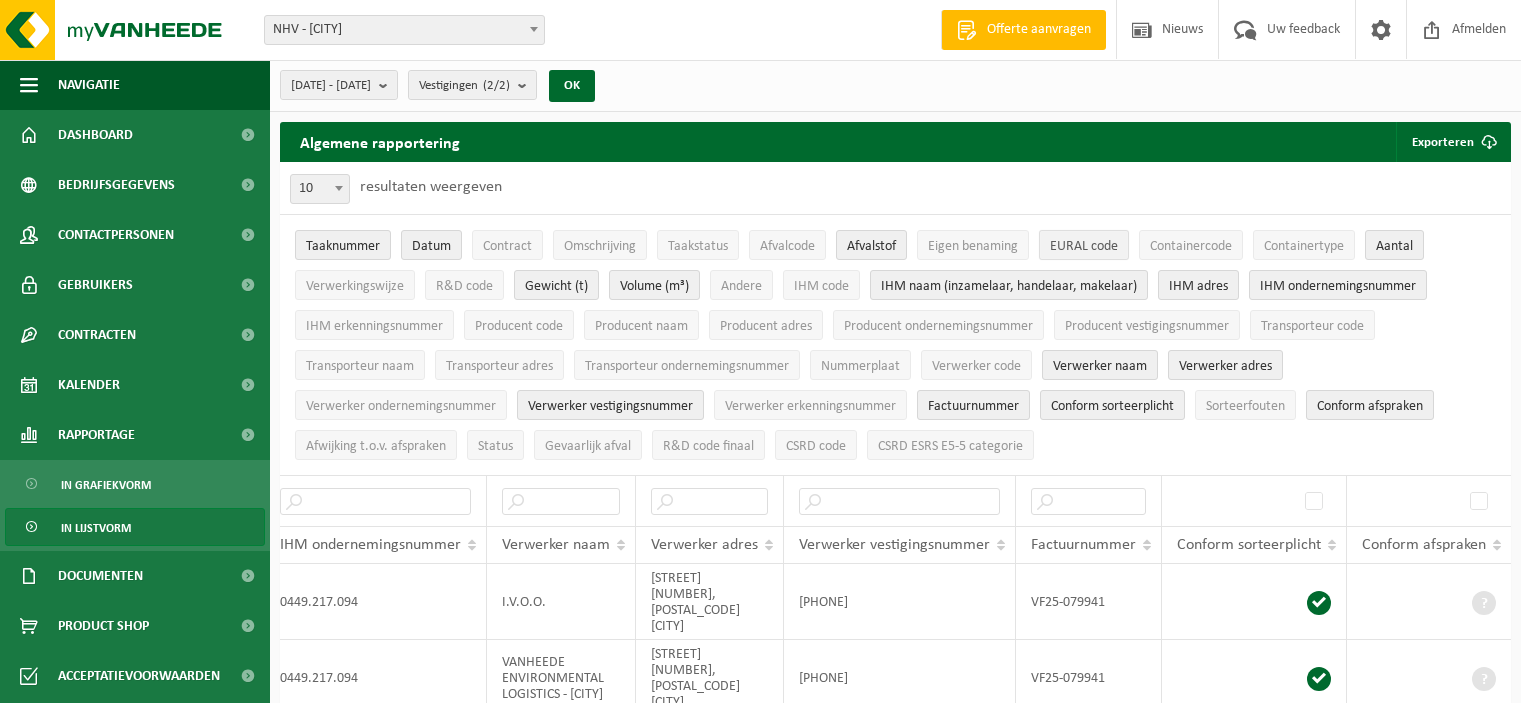 click on "EURAL code" at bounding box center [1084, 246] 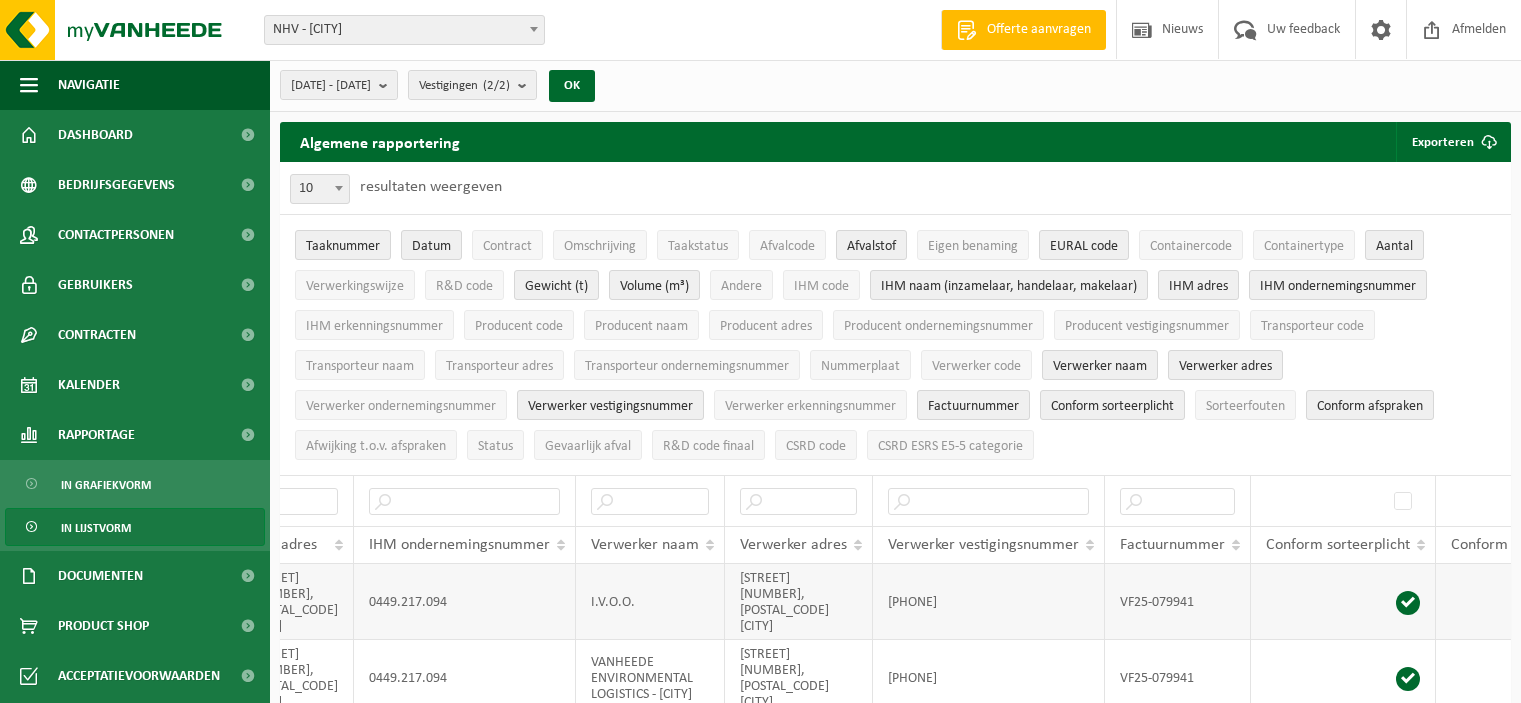 scroll, scrollTop: 300, scrollLeft: 0, axis: vertical 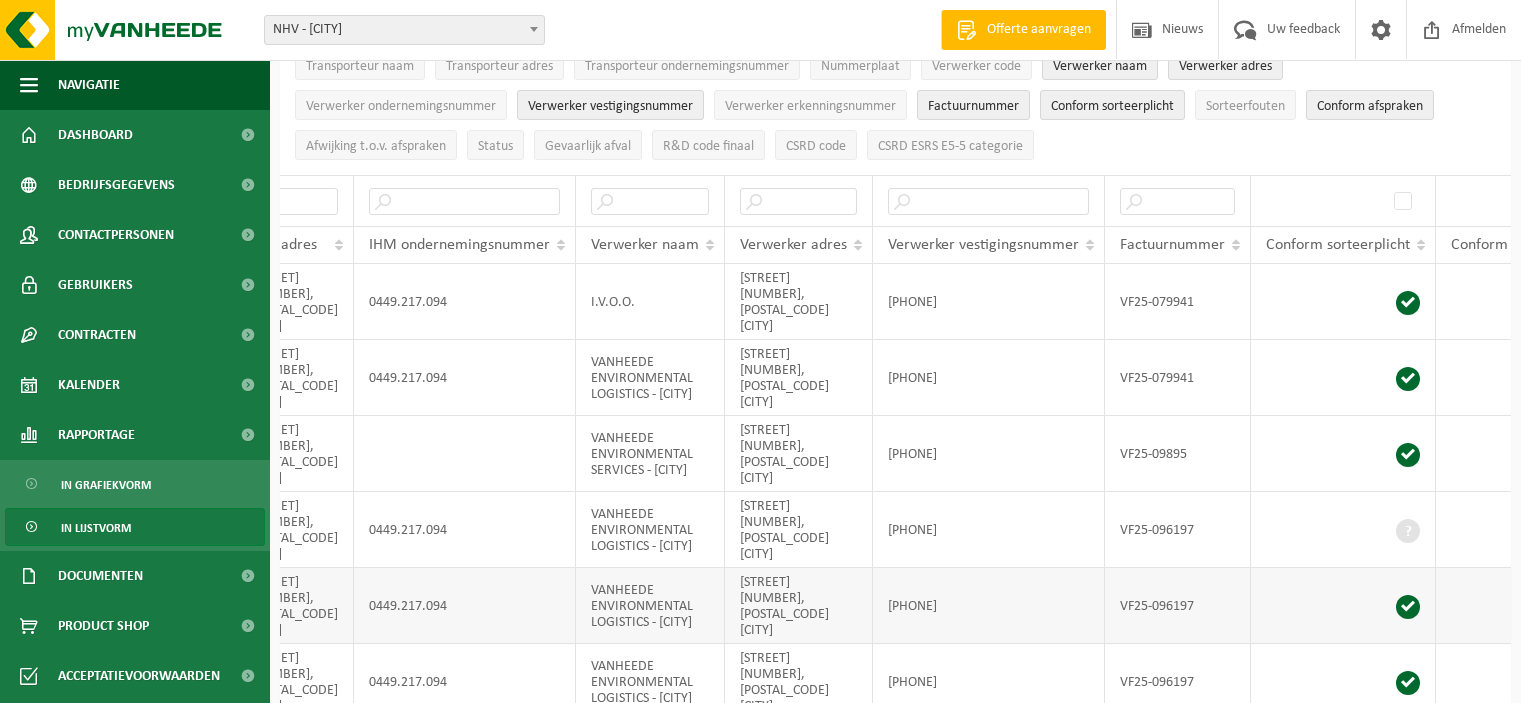 click on "[PHONE]" at bounding box center [989, 606] 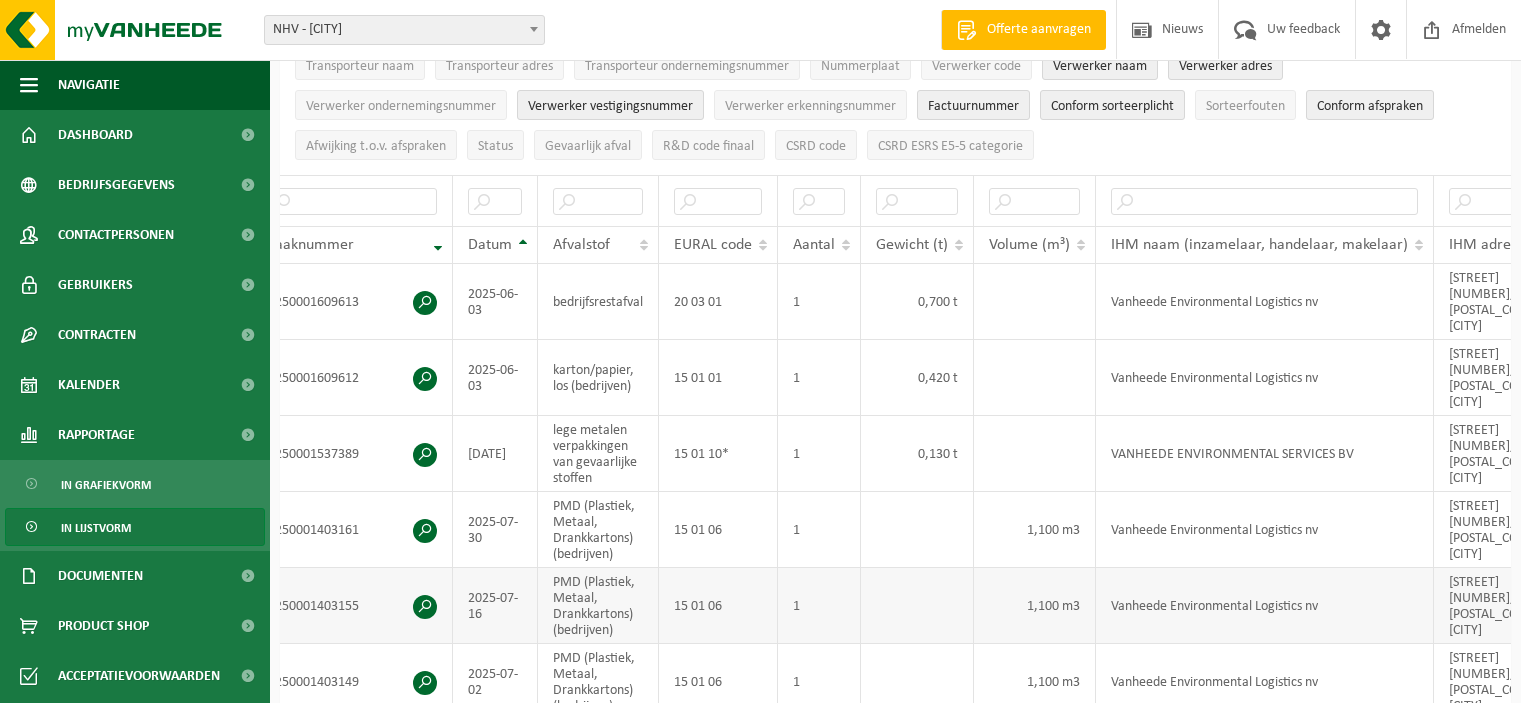 scroll, scrollTop: 0, scrollLeft: 0, axis: both 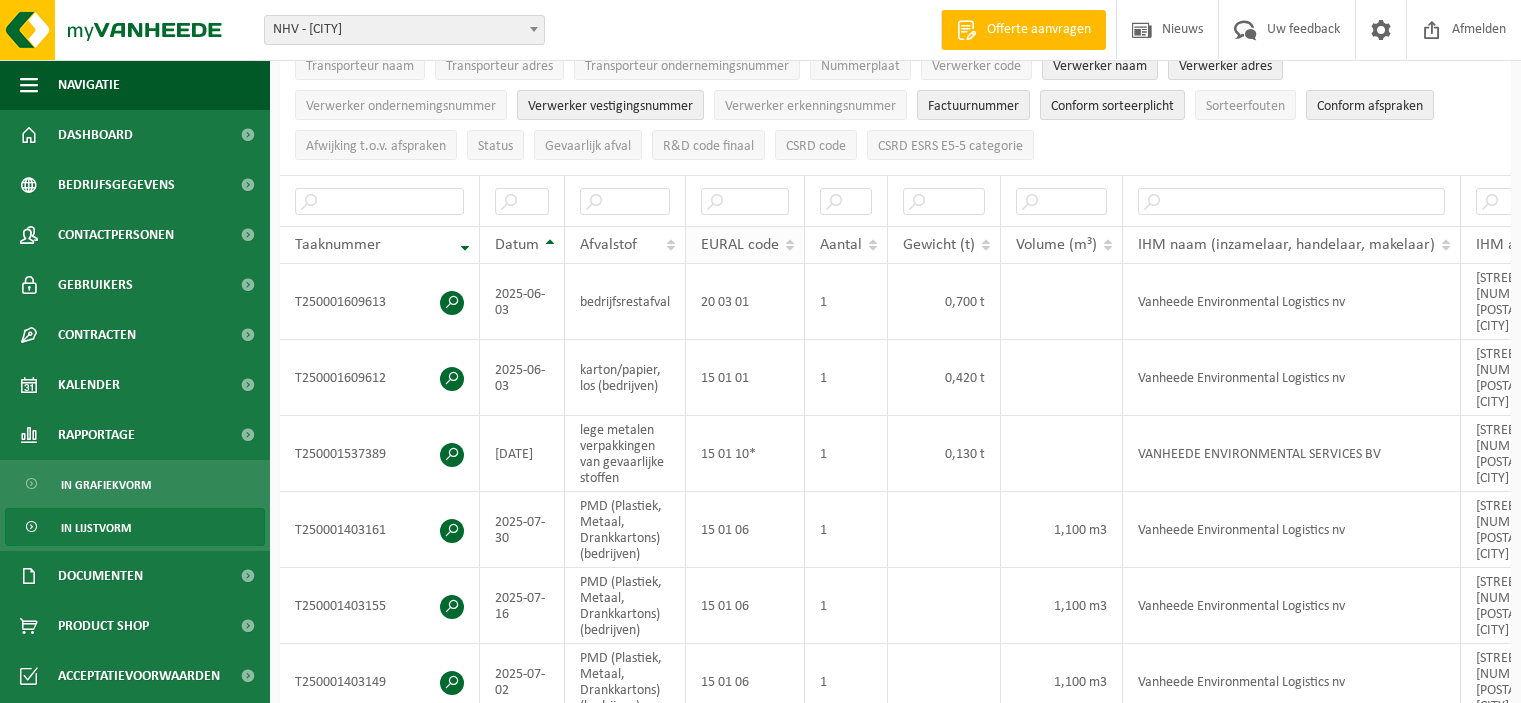 click on "EURAL code" at bounding box center (740, 245) 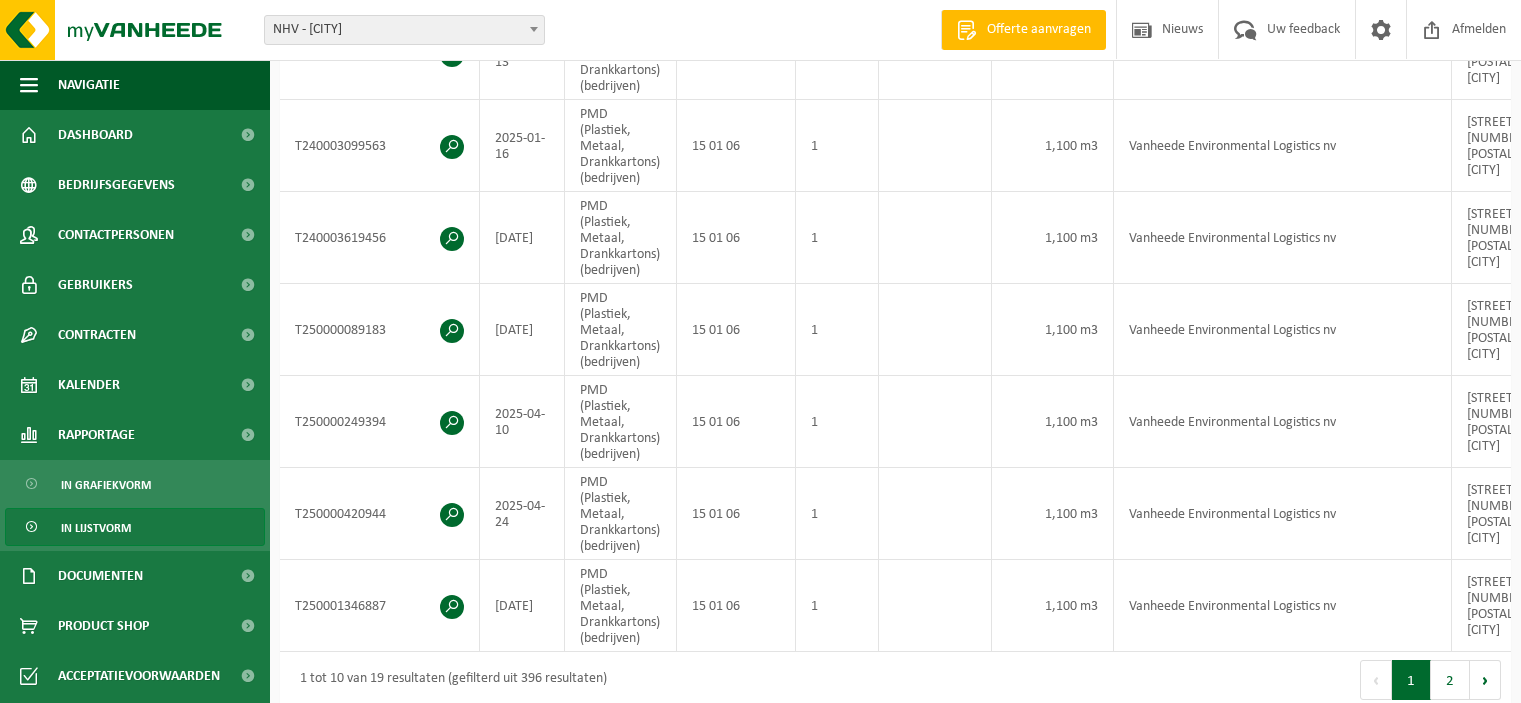 scroll, scrollTop: 1000, scrollLeft: 0, axis: vertical 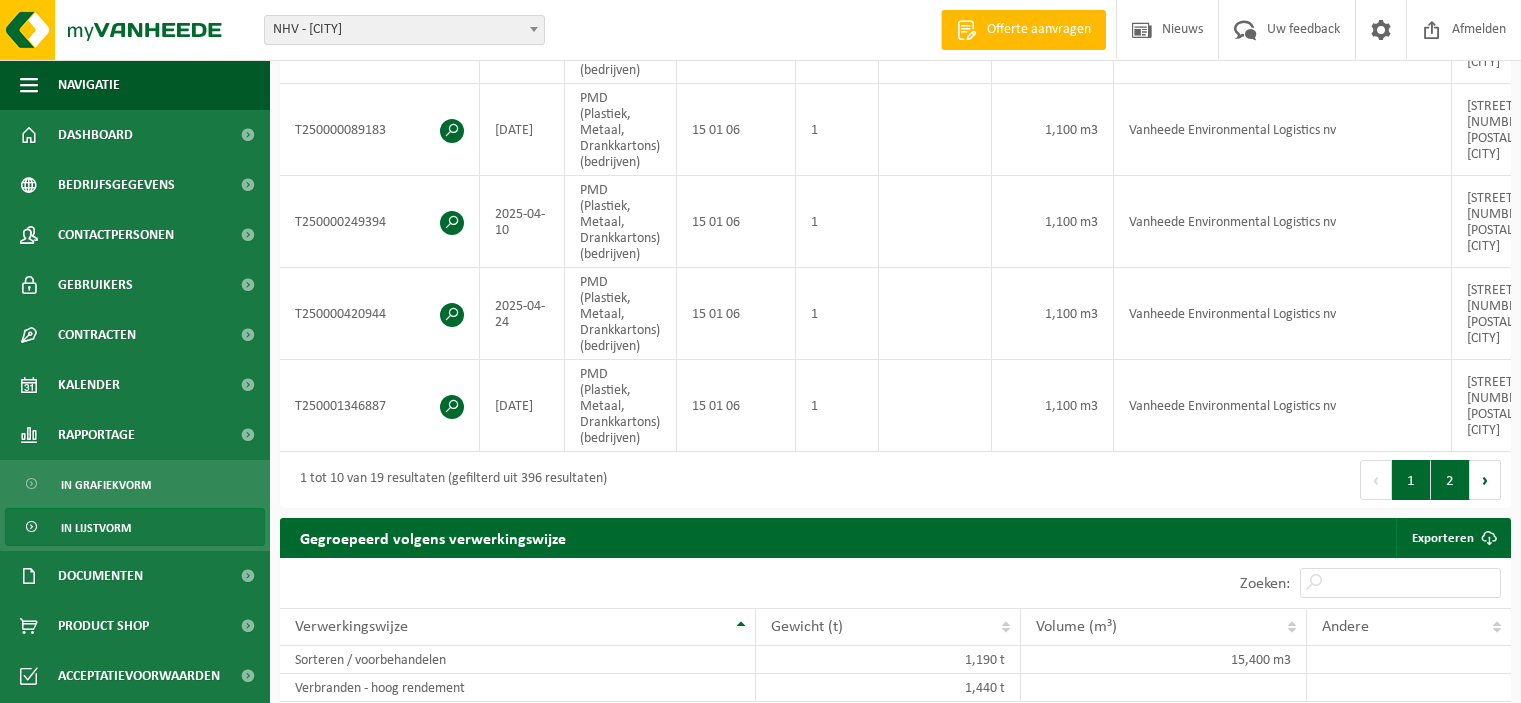 click on "2" at bounding box center (1450, 480) 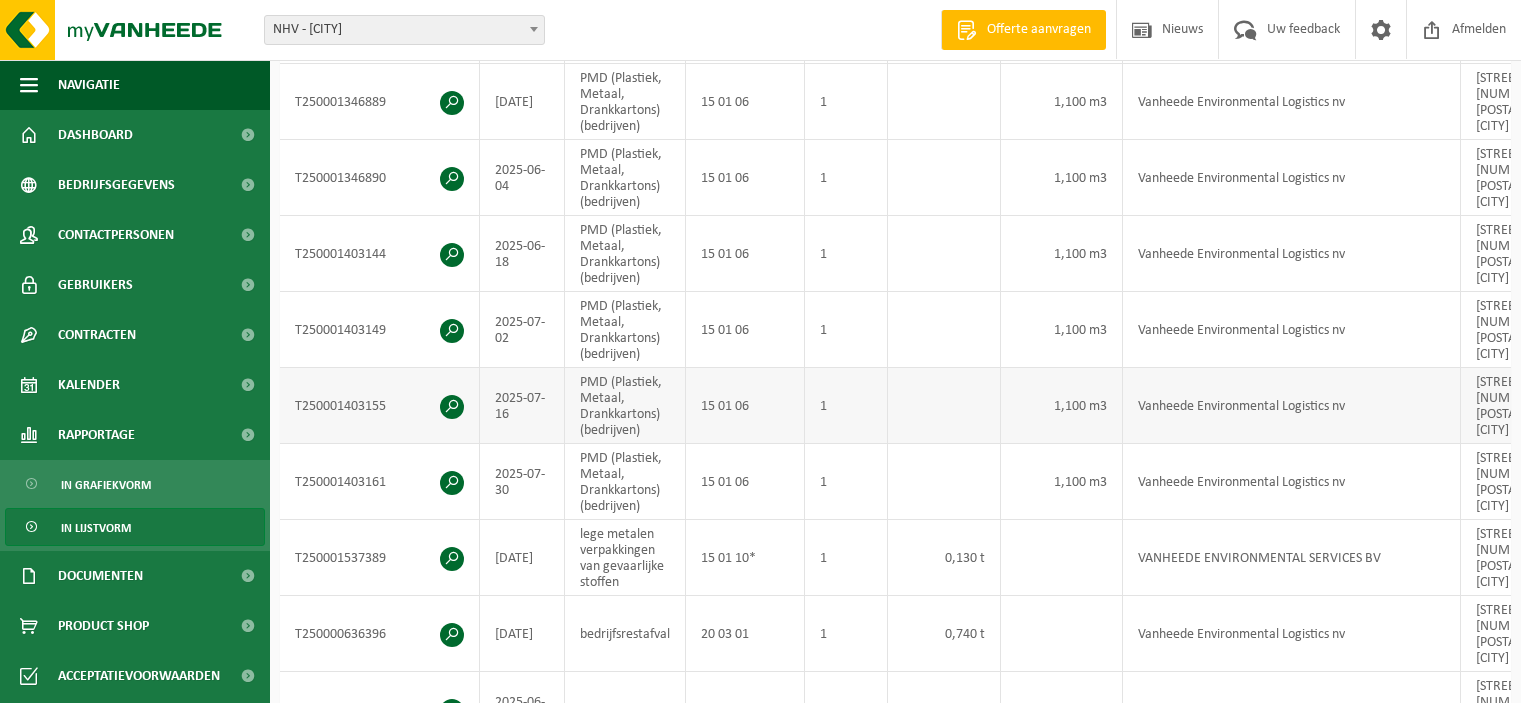 scroll, scrollTop: 700, scrollLeft: 0, axis: vertical 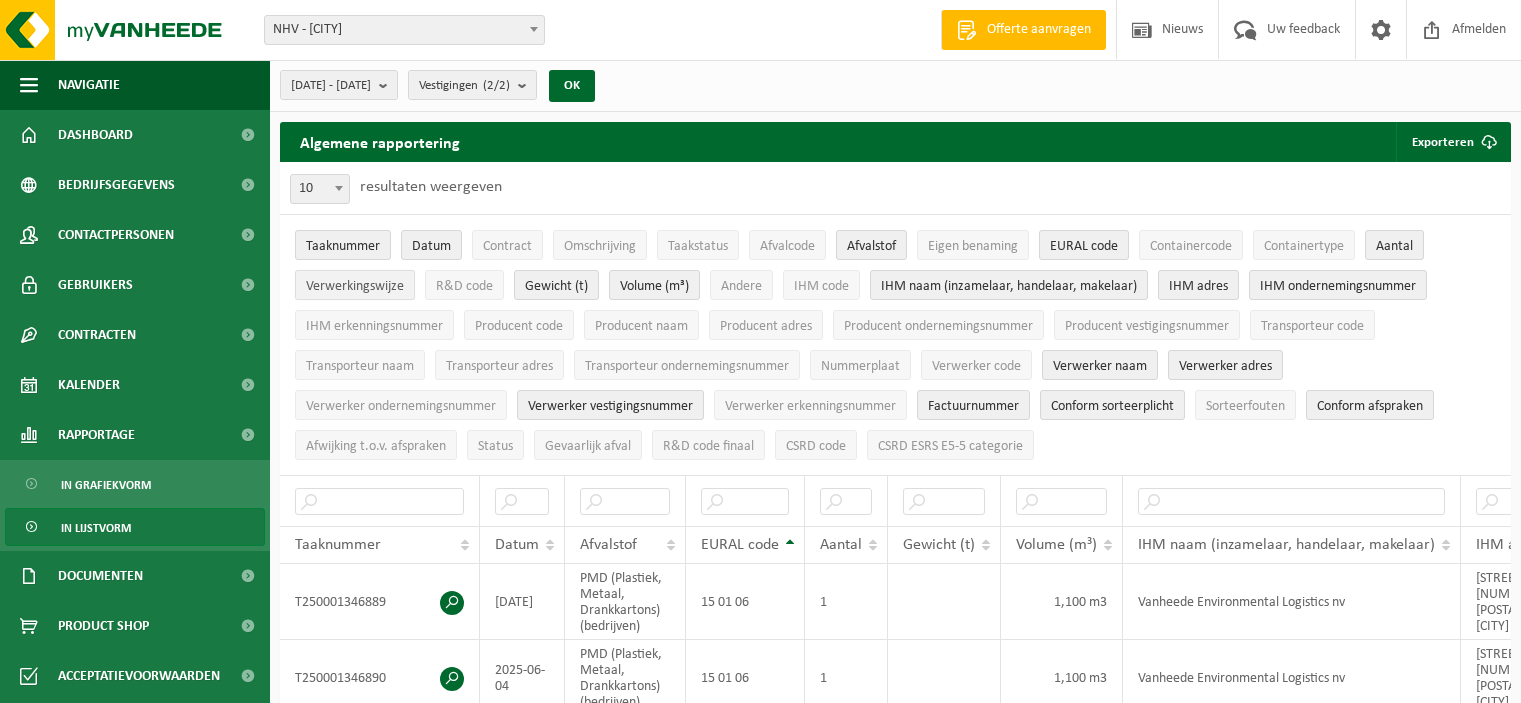 click on "Verwerkingswijze" at bounding box center (355, 286) 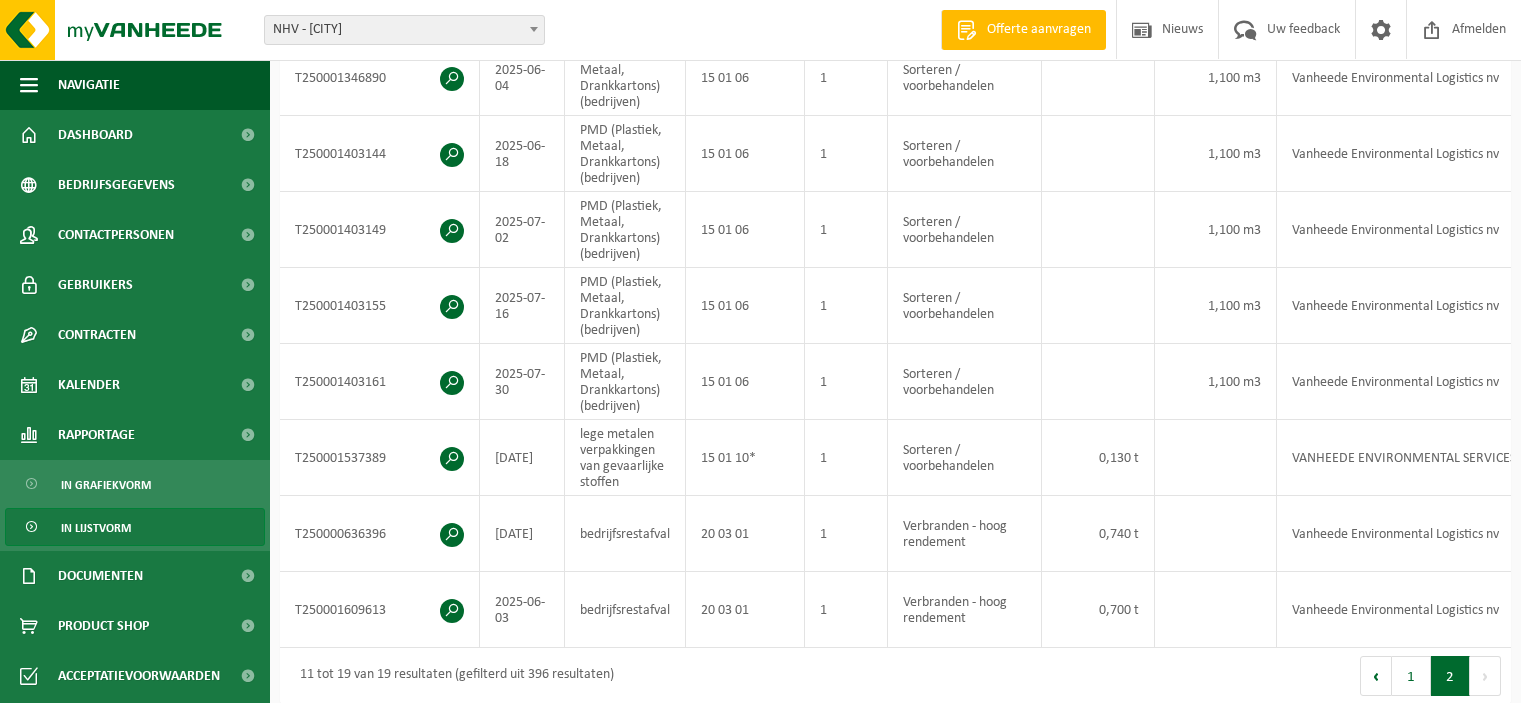 scroll, scrollTop: 700, scrollLeft: 0, axis: vertical 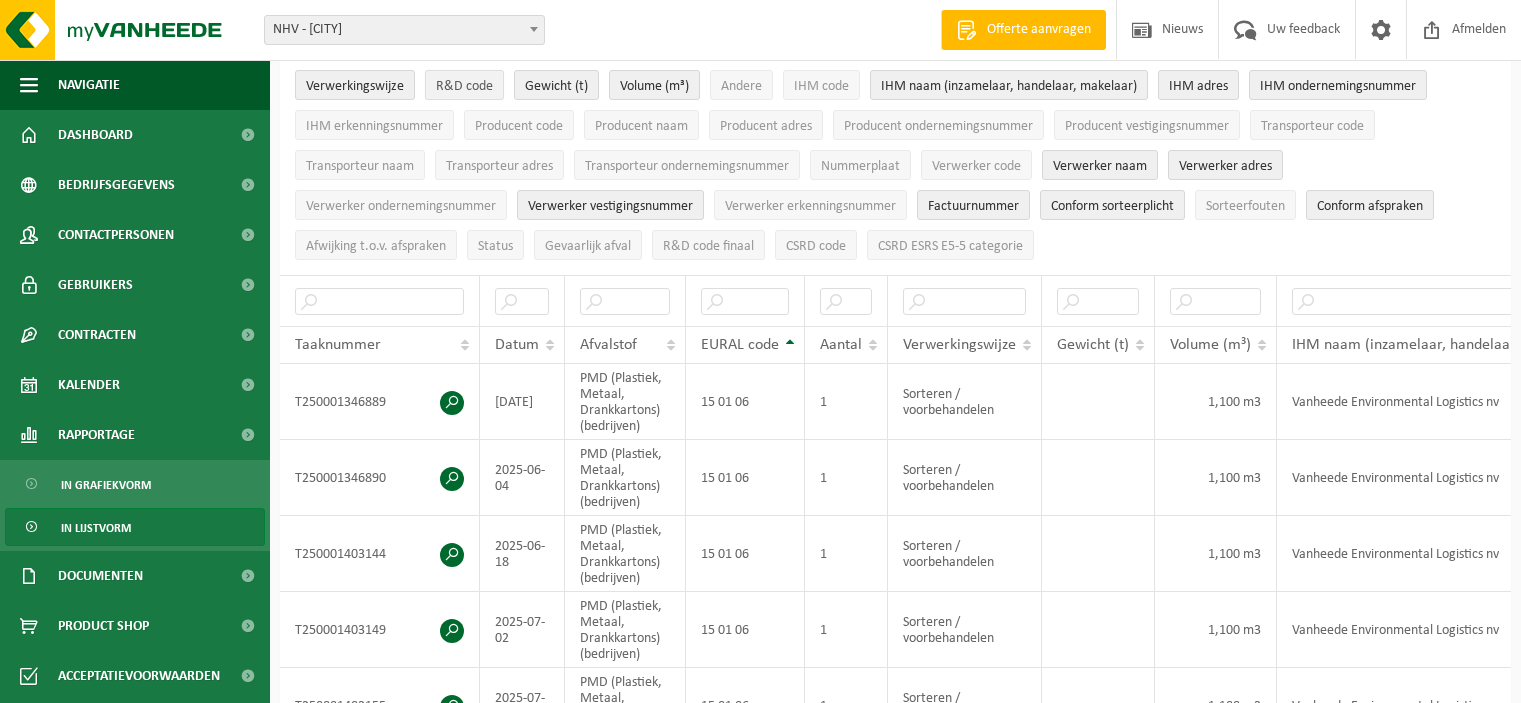 click on "R&D code" at bounding box center [464, 86] 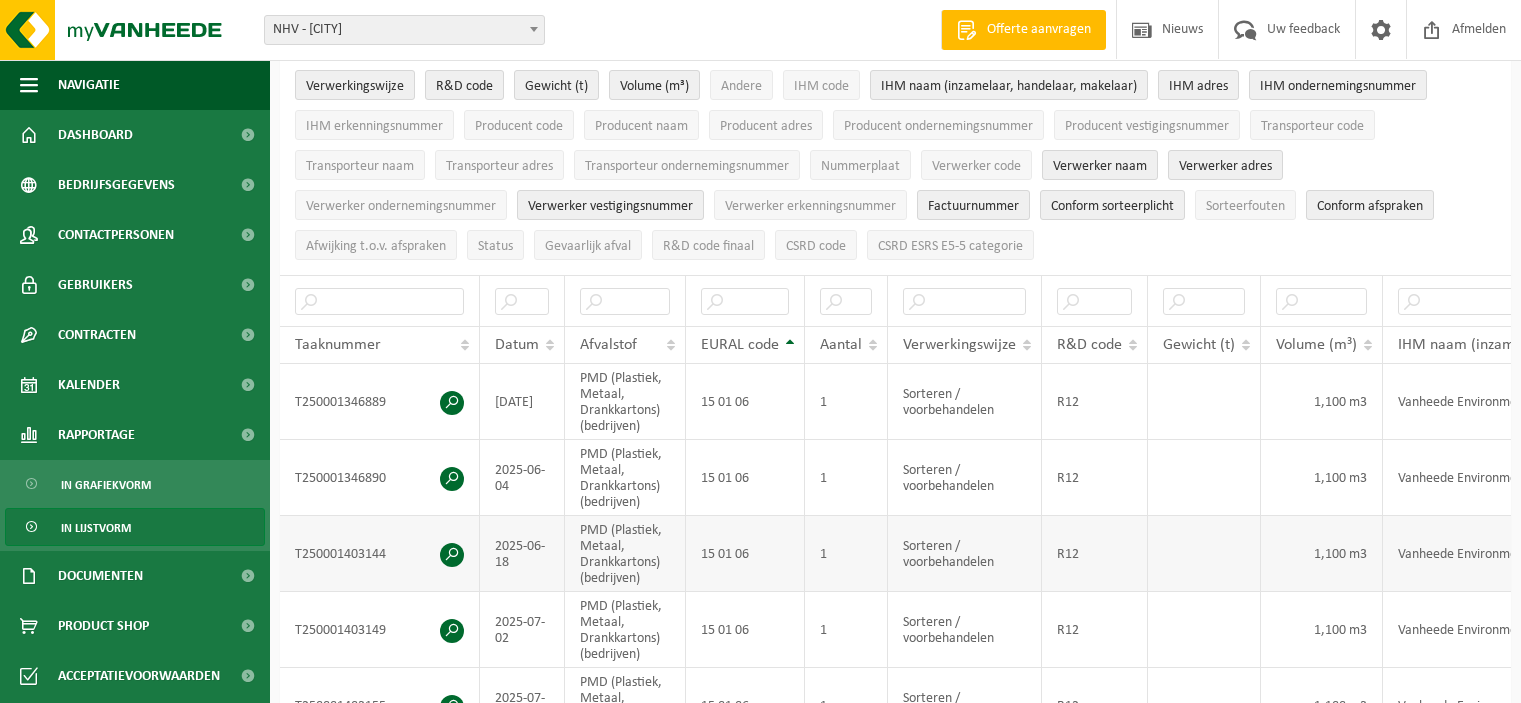 scroll, scrollTop: 900, scrollLeft: 0, axis: vertical 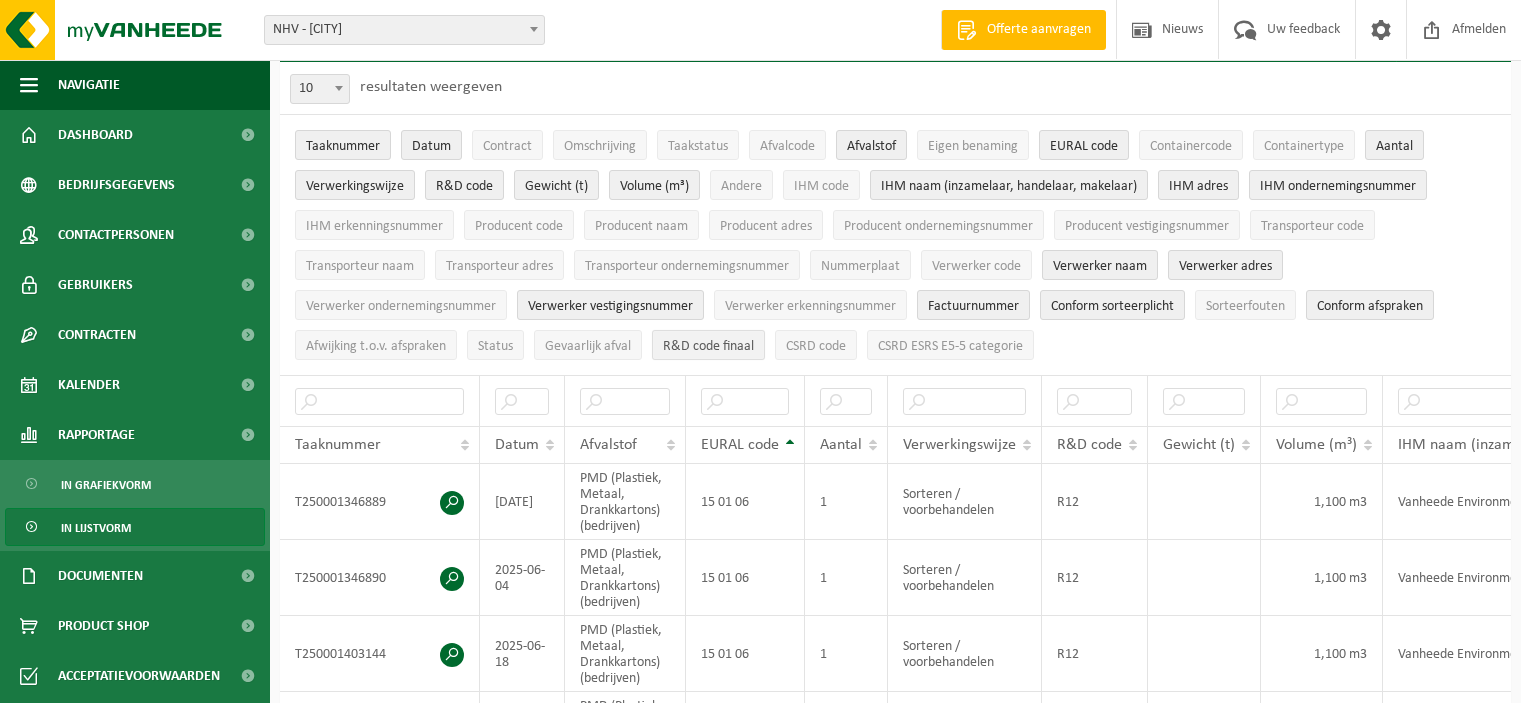 click on "R&D code finaal" at bounding box center (708, 346) 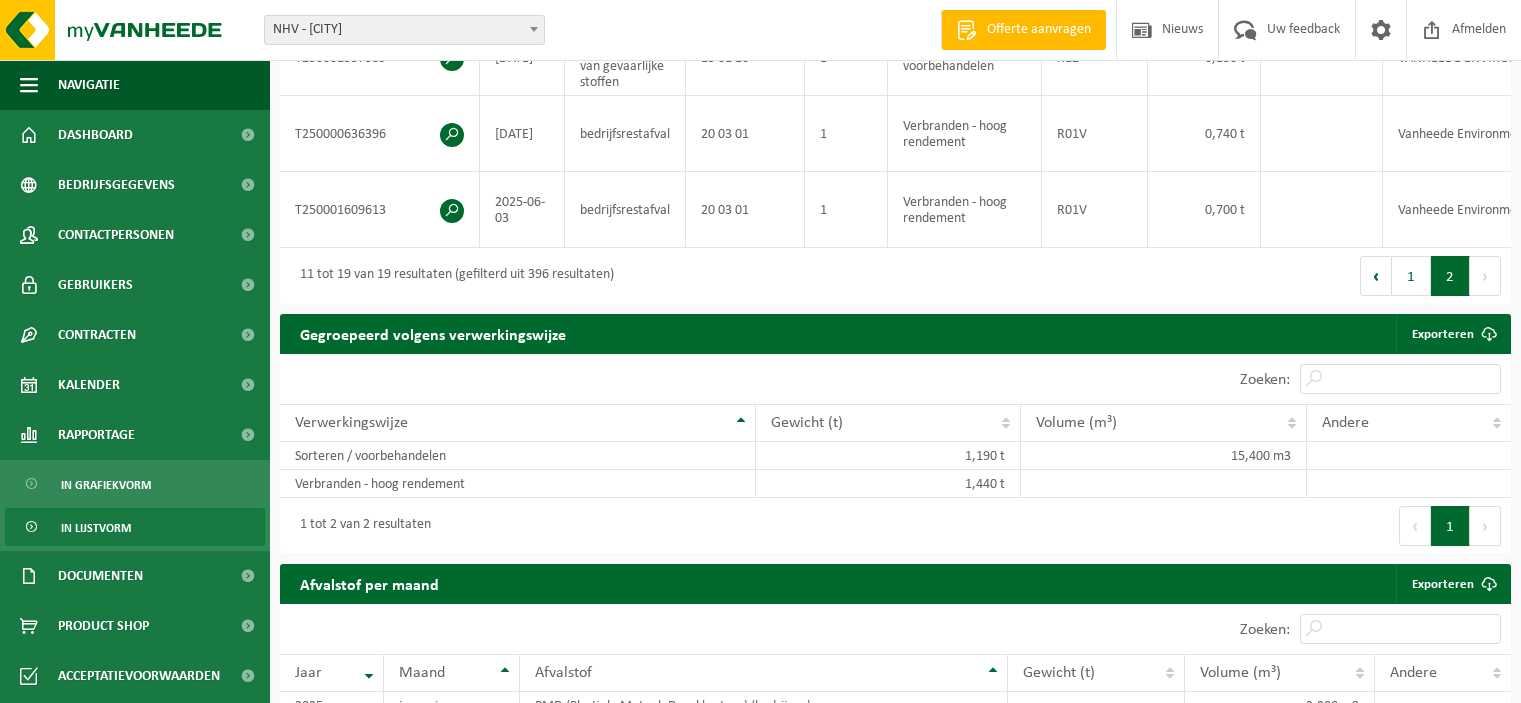 scroll, scrollTop: 800, scrollLeft: 0, axis: vertical 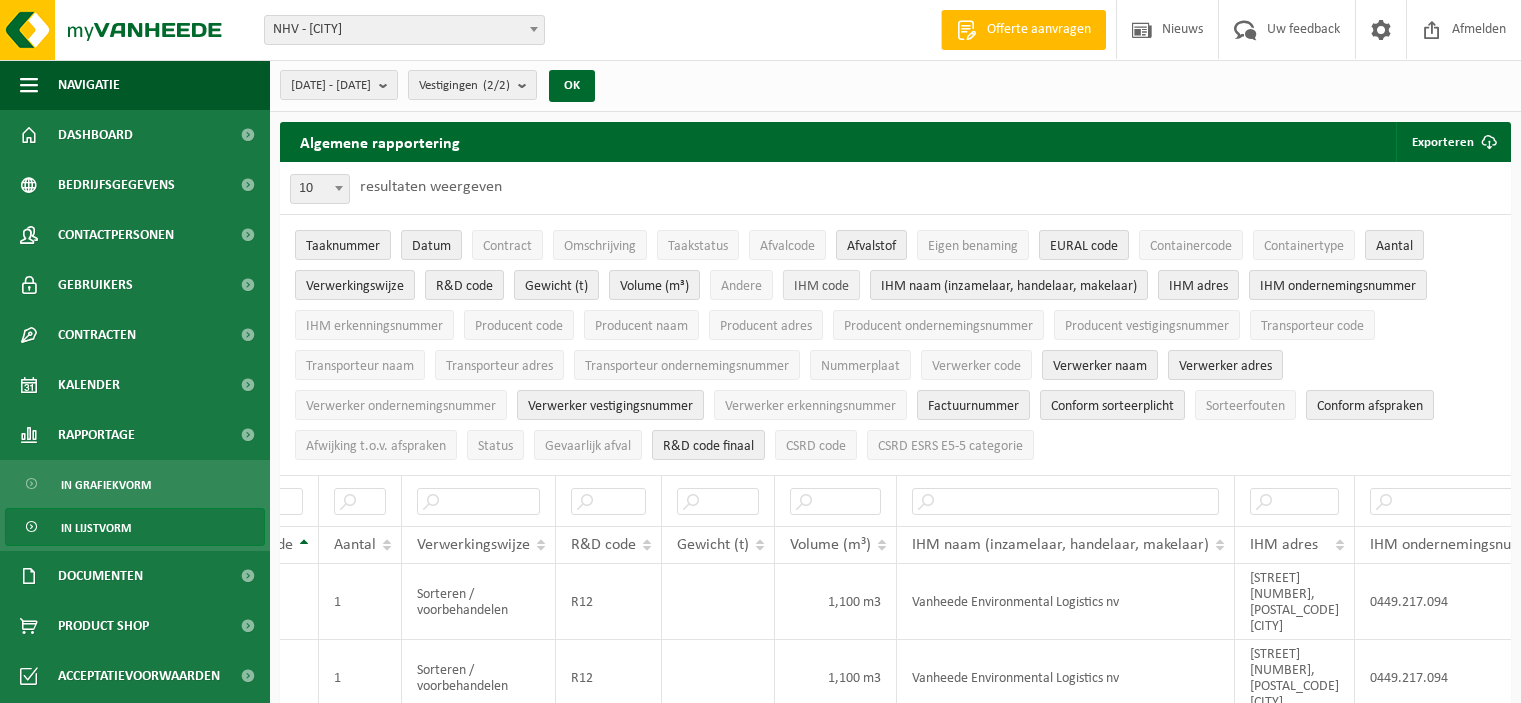 click on "IHM code" at bounding box center (821, 286) 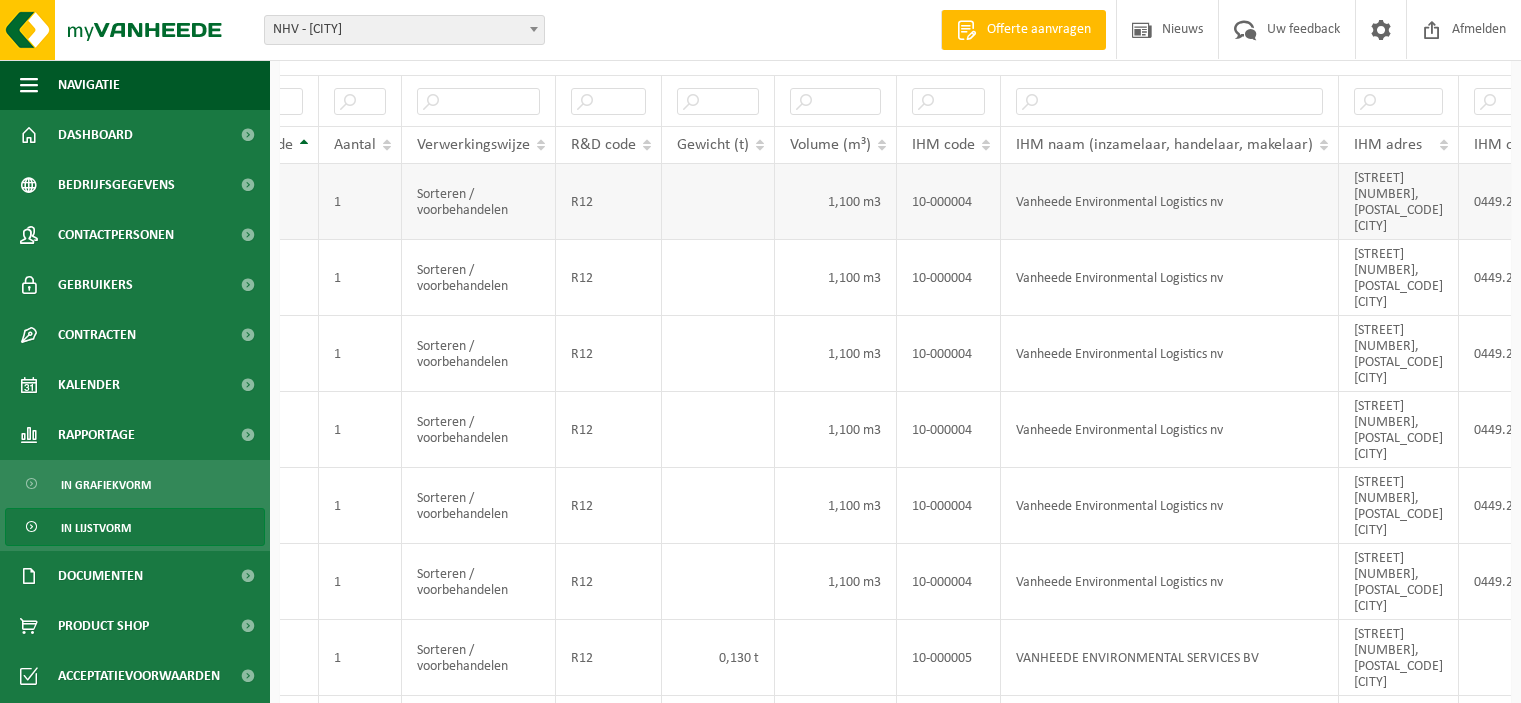scroll, scrollTop: 600, scrollLeft: 0, axis: vertical 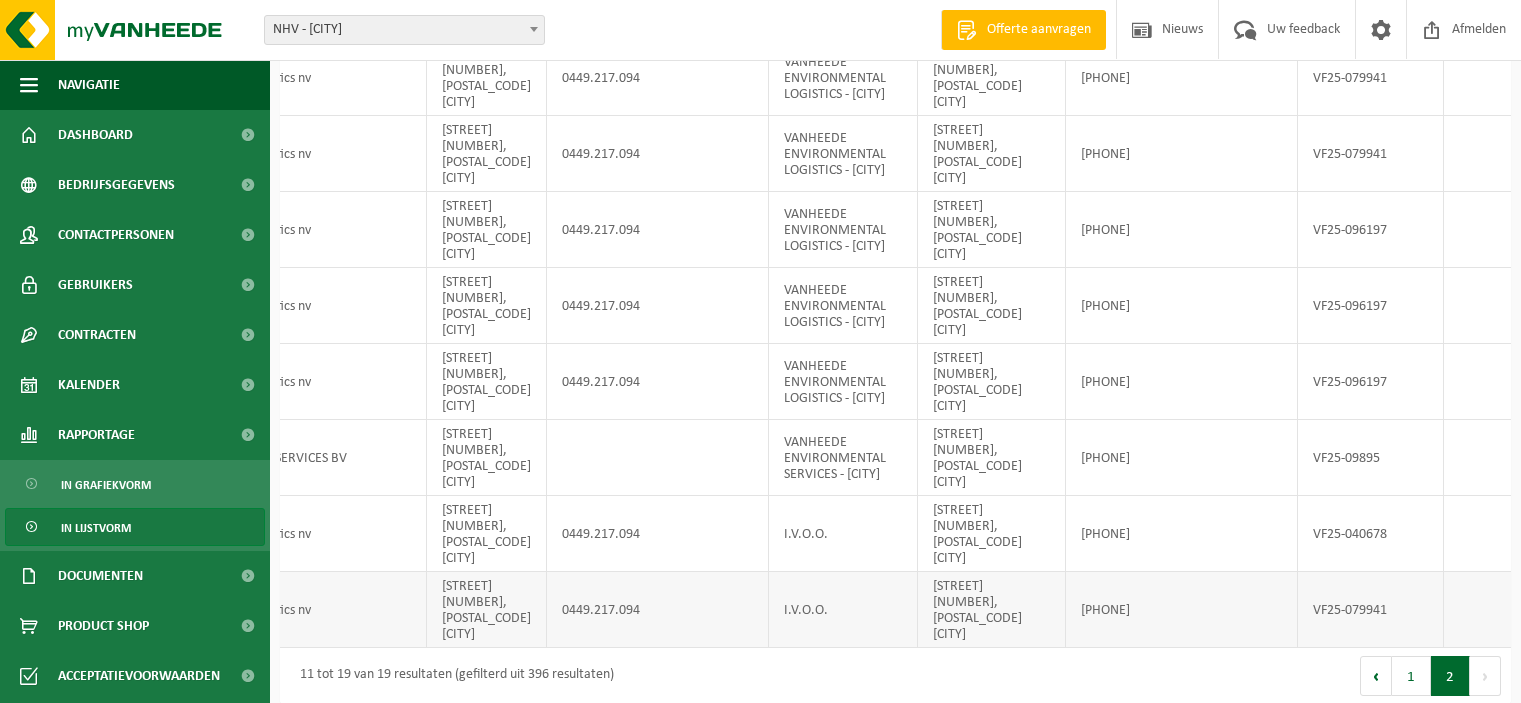 drag, startPoint x: 1115, startPoint y: 556, endPoint x: 1188, endPoint y: 554, distance: 73.02739 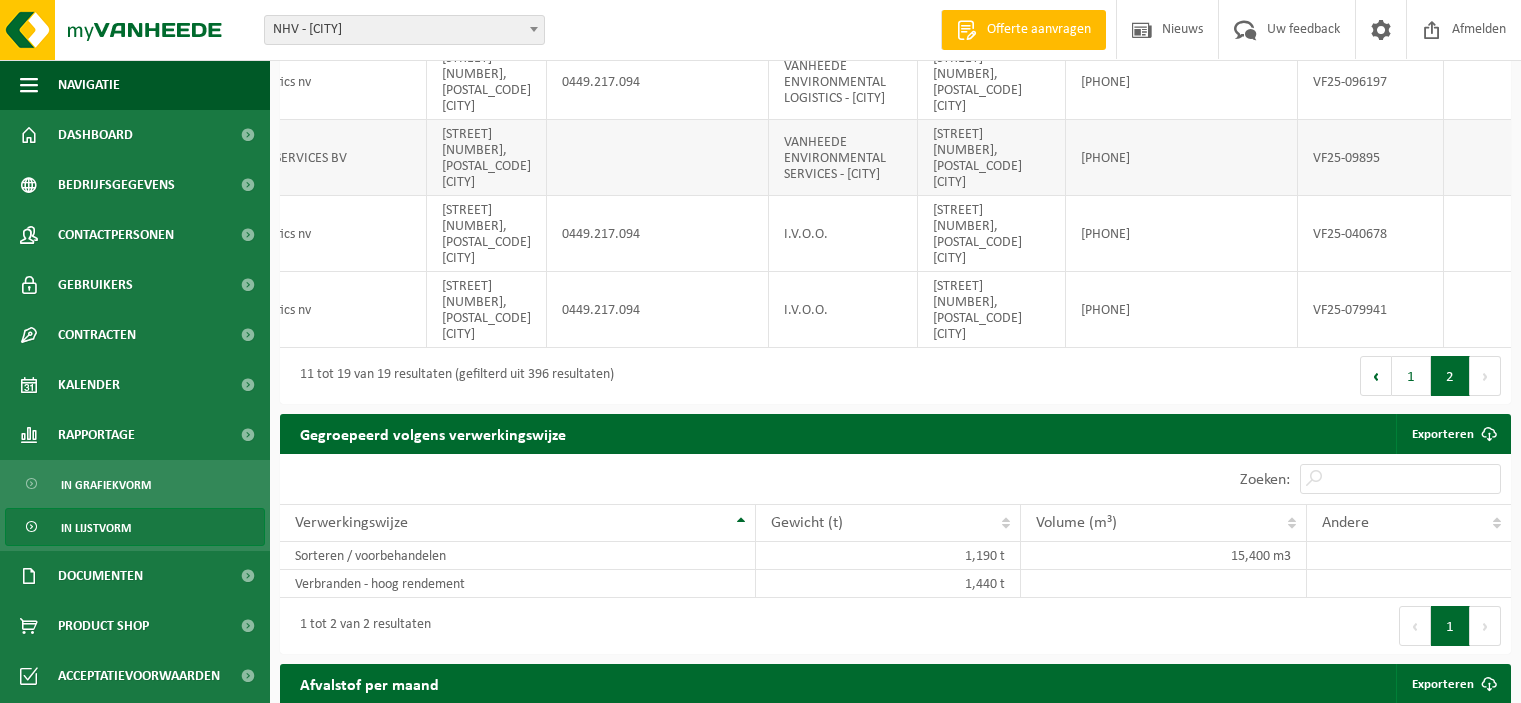 scroll, scrollTop: 800, scrollLeft: 0, axis: vertical 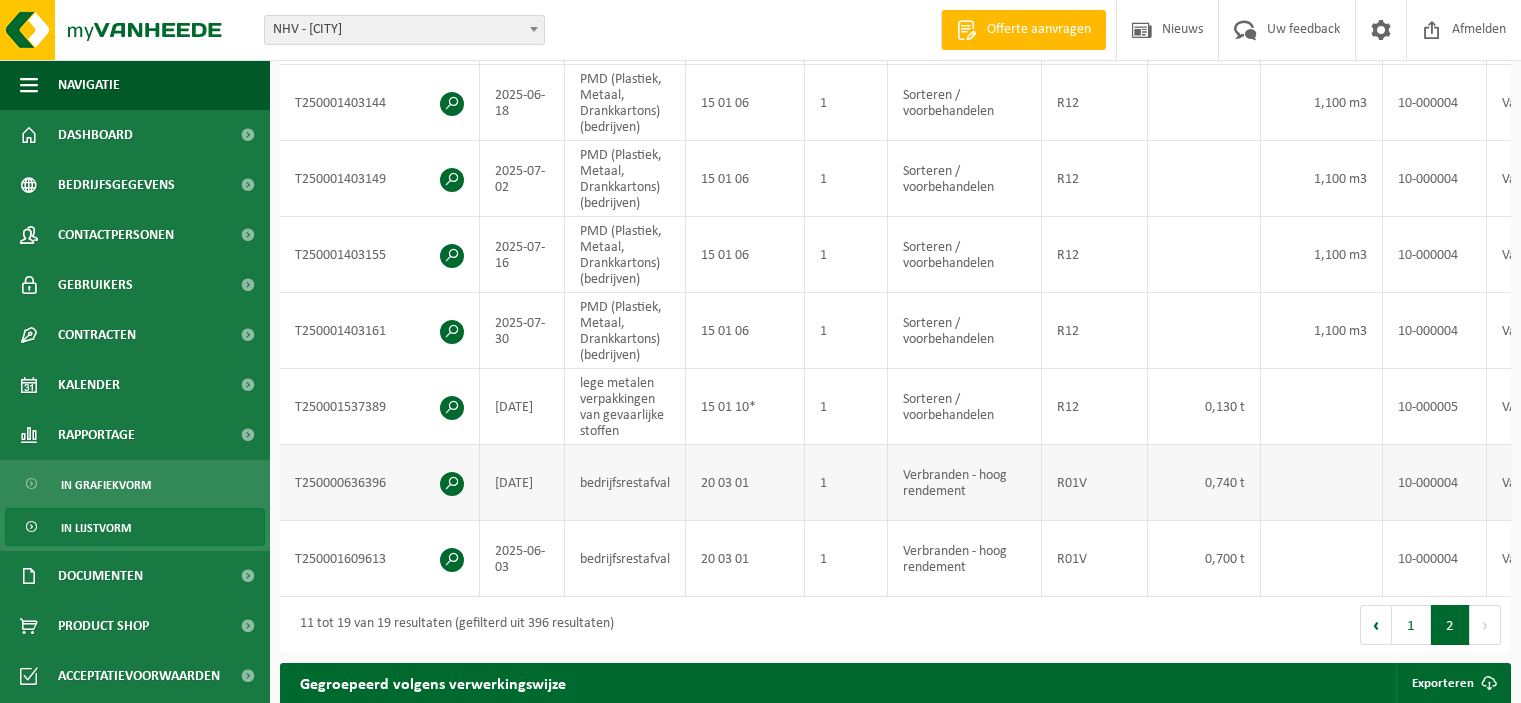 click on "bedrijfsrestafval" at bounding box center [625, 483] 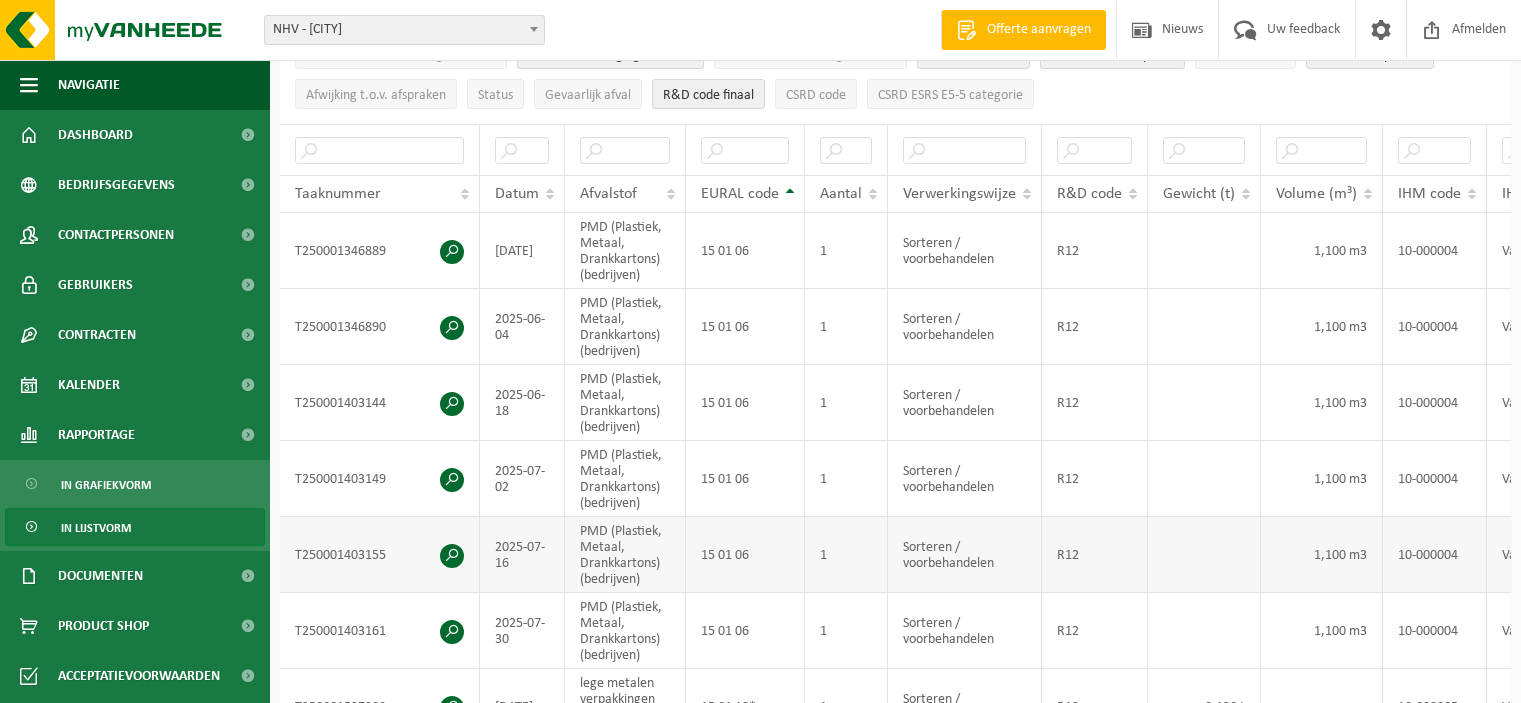 scroll, scrollTop: 651, scrollLeft: 0, axis: vertical 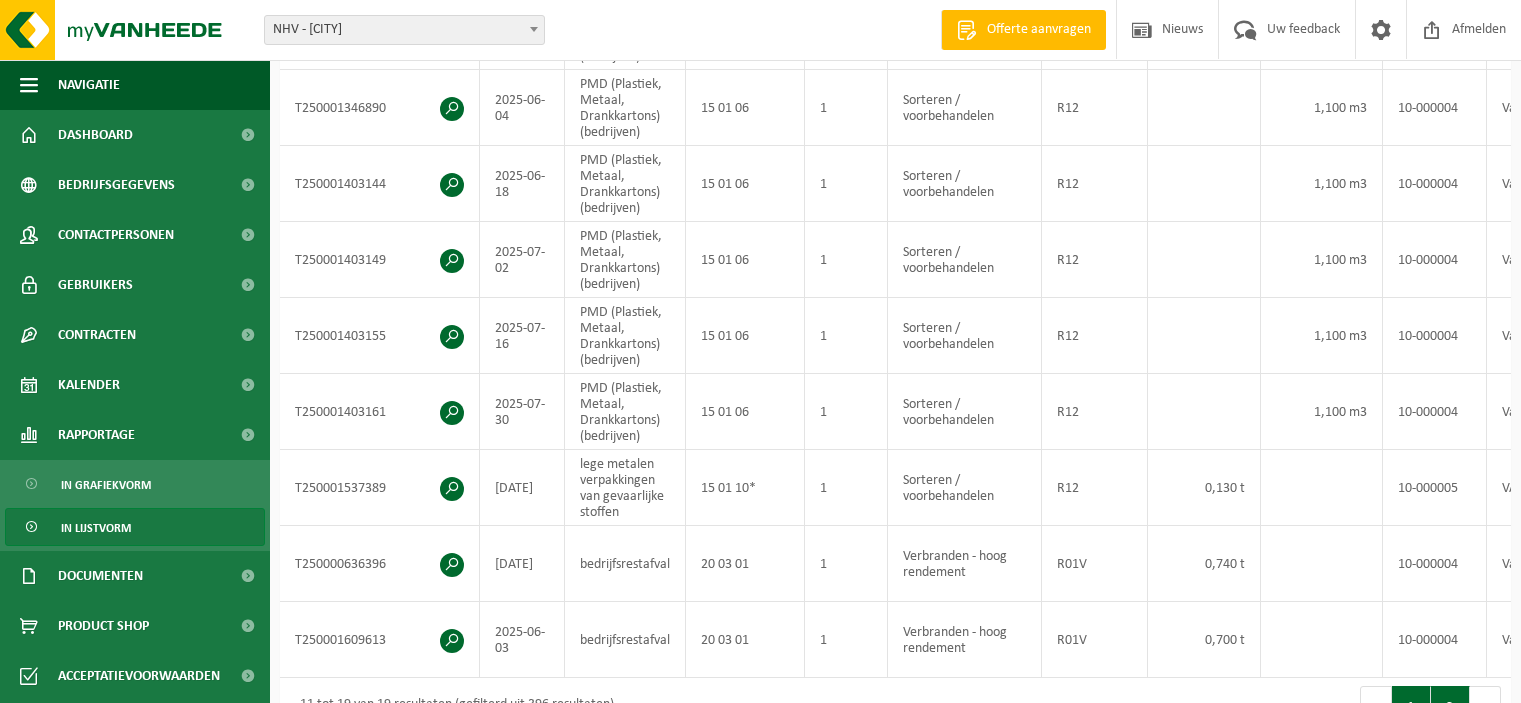 click on "1" at bounding box center [1411, 706] 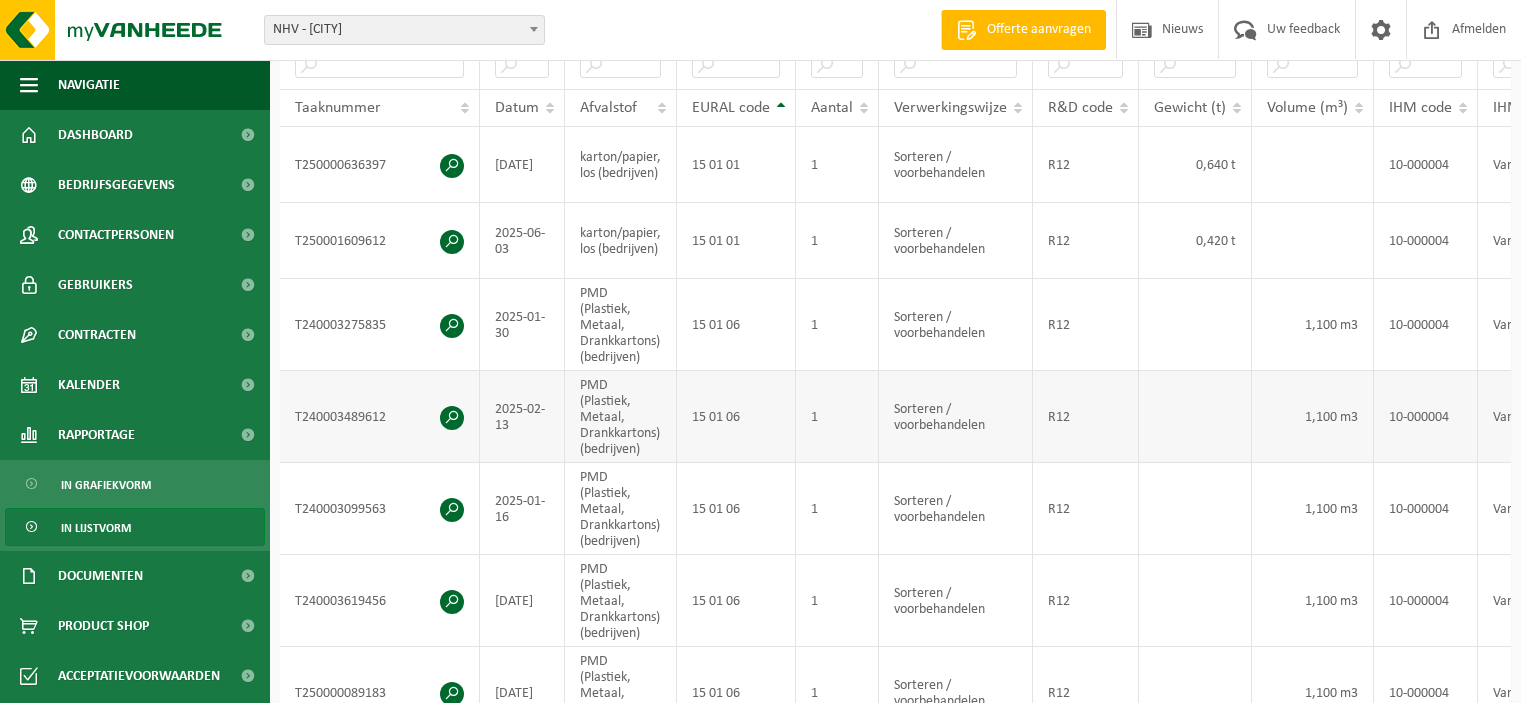 scroll, scrollTop: 337, scrollLeft: 0, axis: vertical 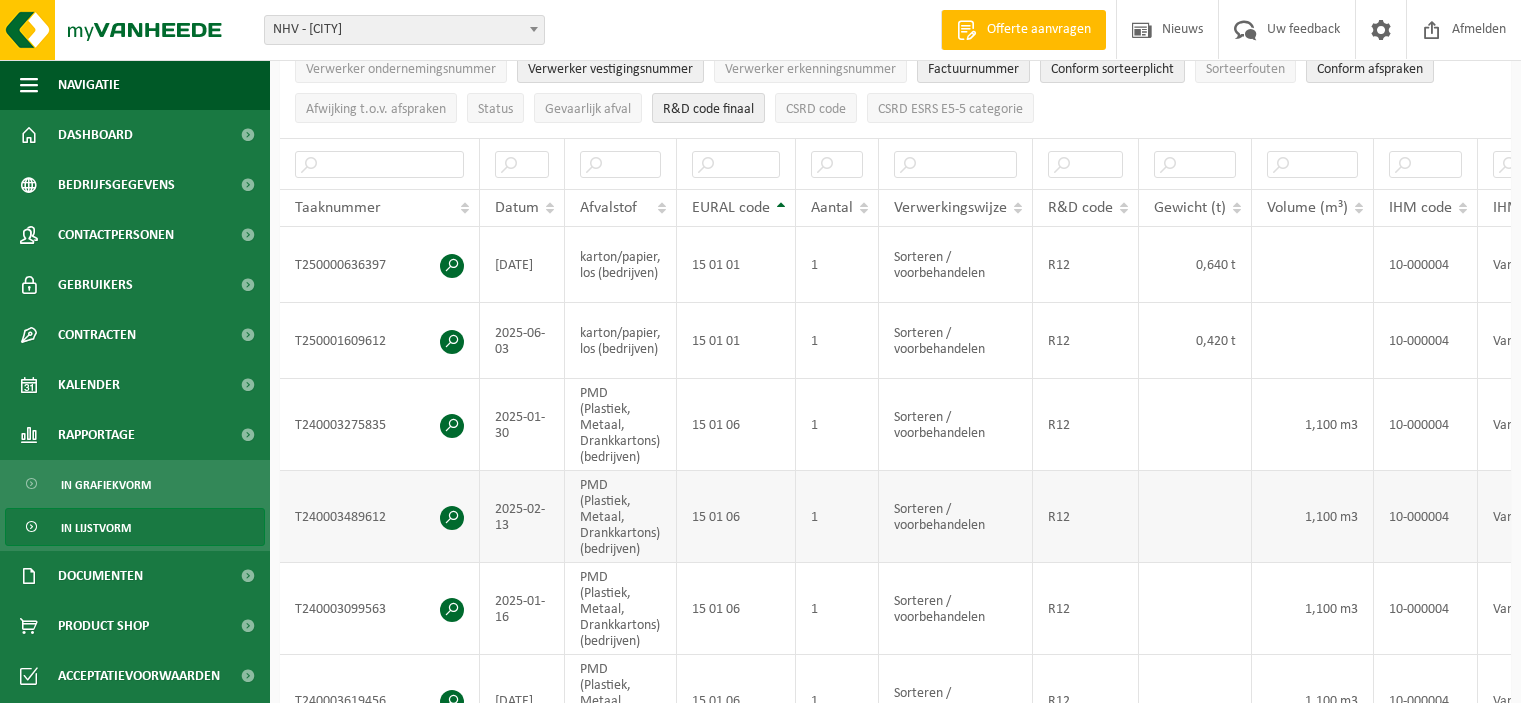 click on "R12" at bounding box center [1086, 517] 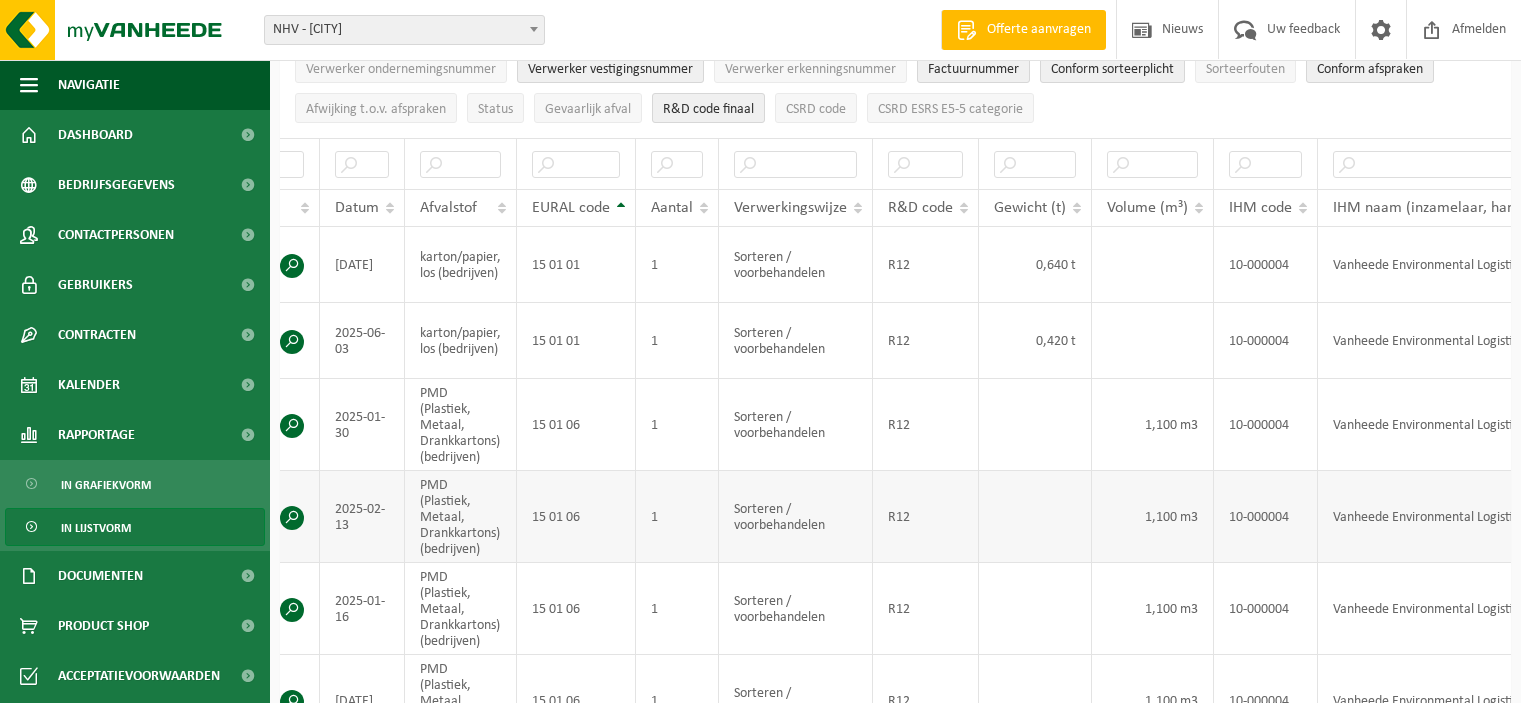 scroll, scrollTop: 0, scrollLeft: 280, axis: horizontal 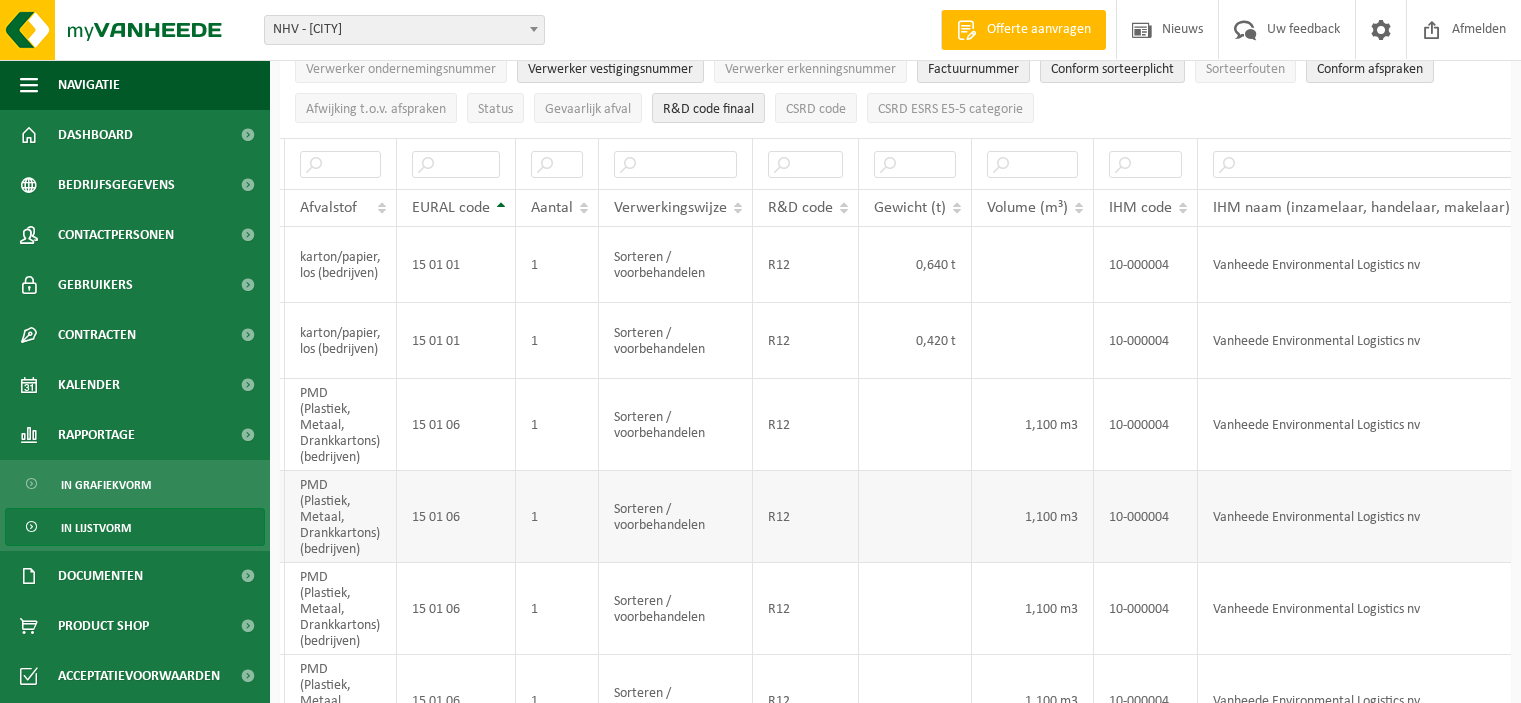 click on "10-000004" at bounding box center [1146, 517] 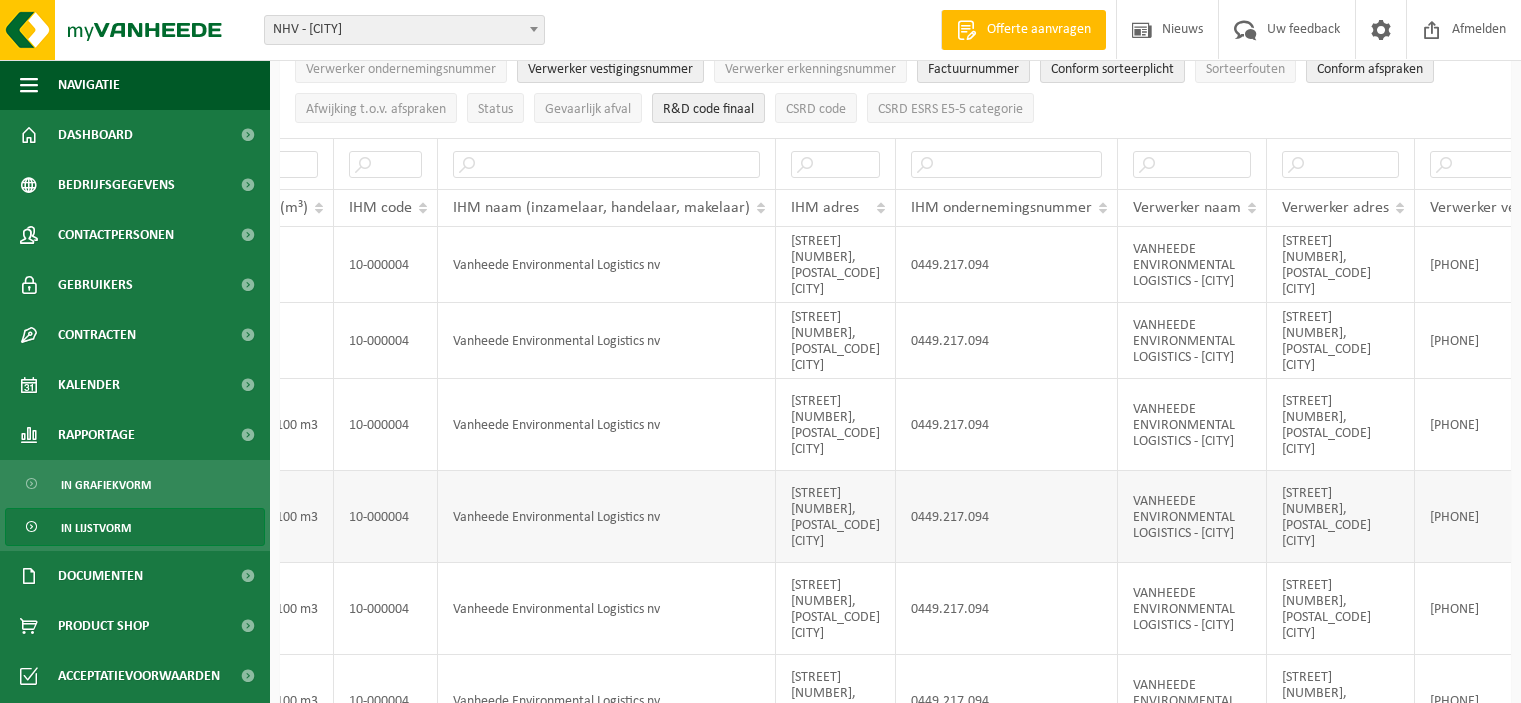 scroll, scrollTop: 0, scrollLeft: 1080, axis: horizontal 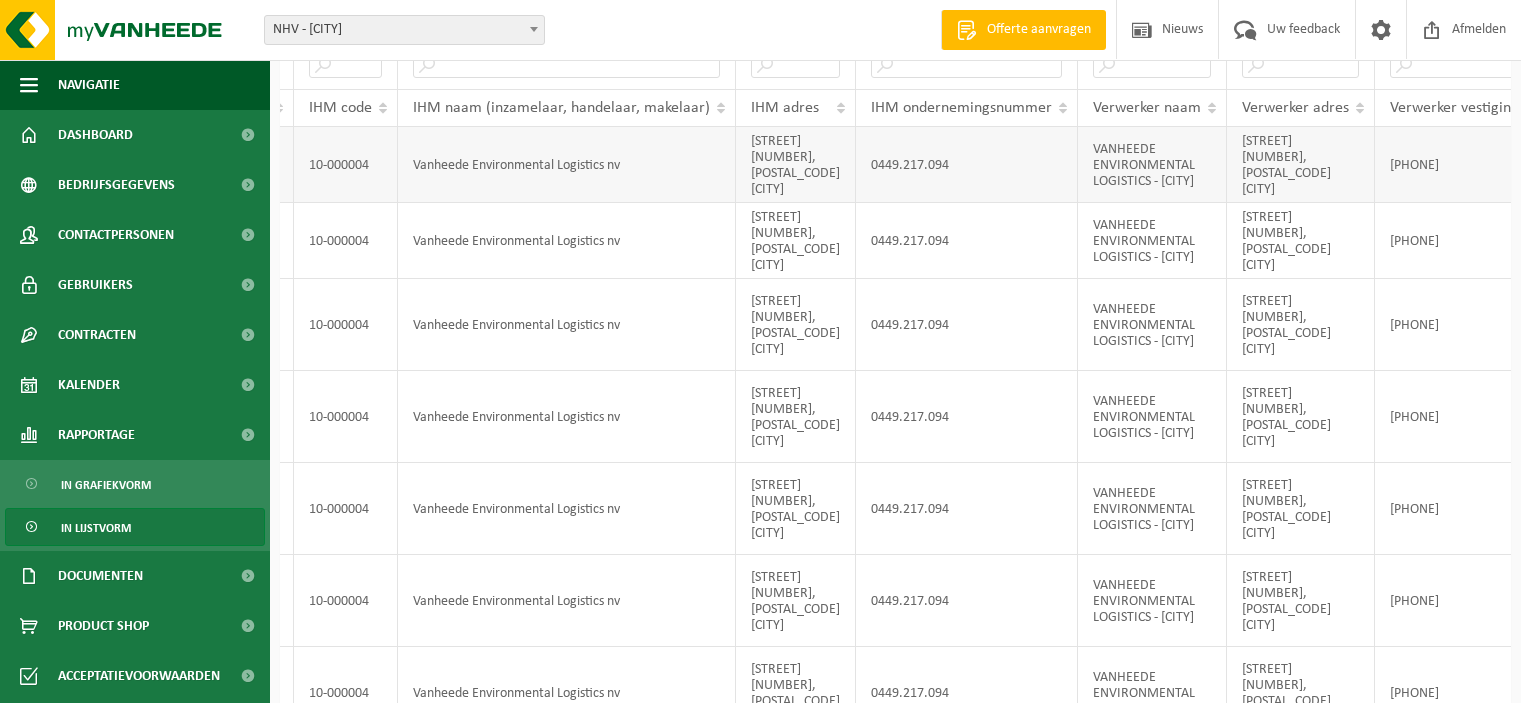 drag, startPoint x: 1397, startPoint y: 157, endPoint x: 1471, endPoint y: 157, distance: 74 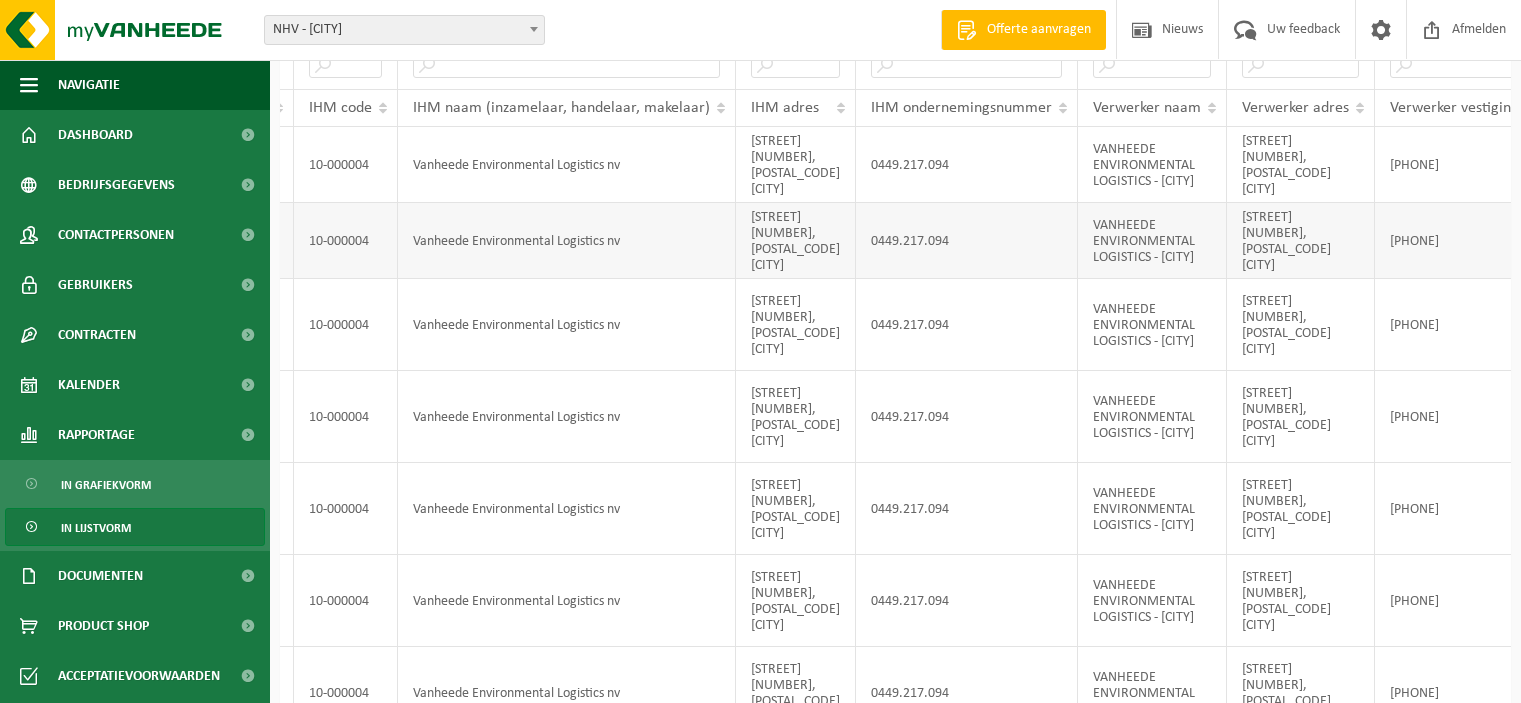 copy on "[PHONE]" 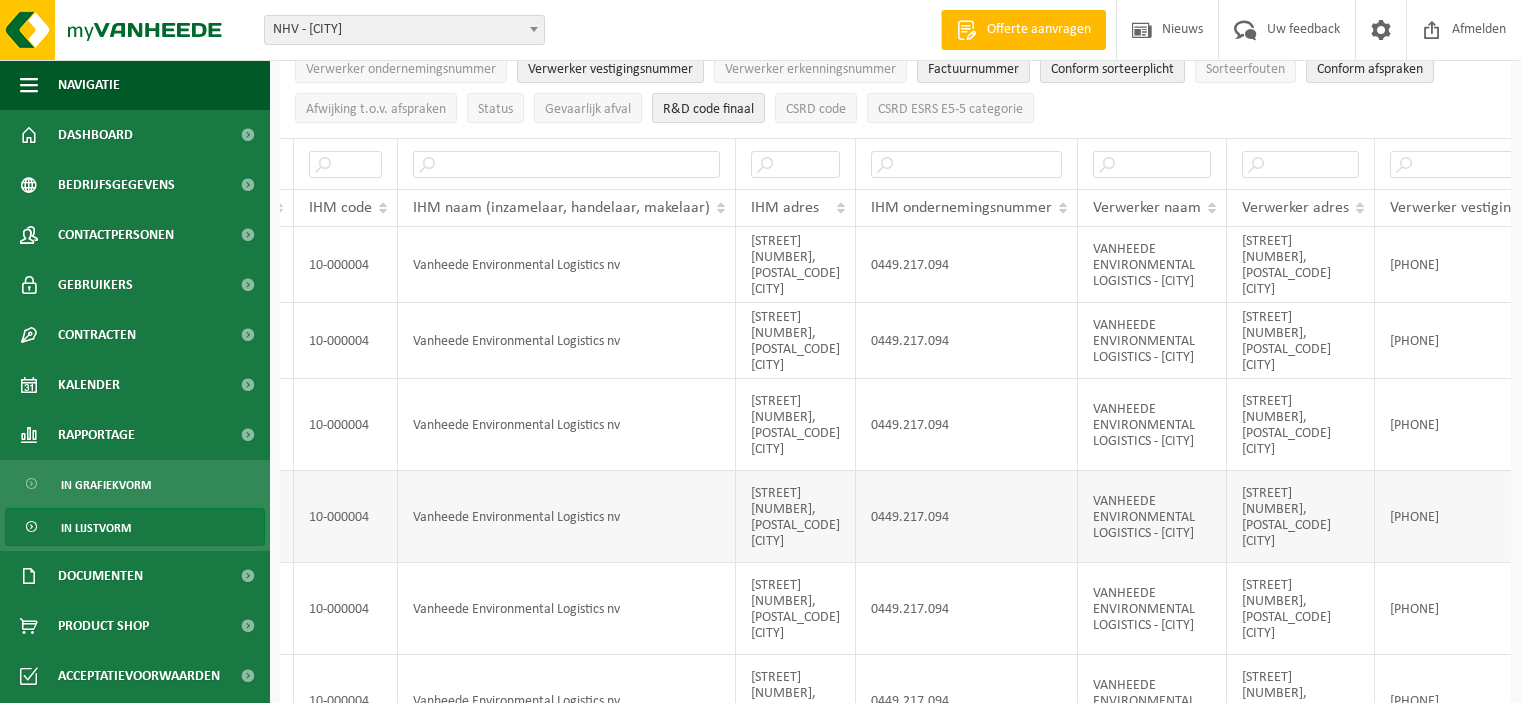 scroll, scrollTop: 237, scrollLeft: 0, axis: vertical 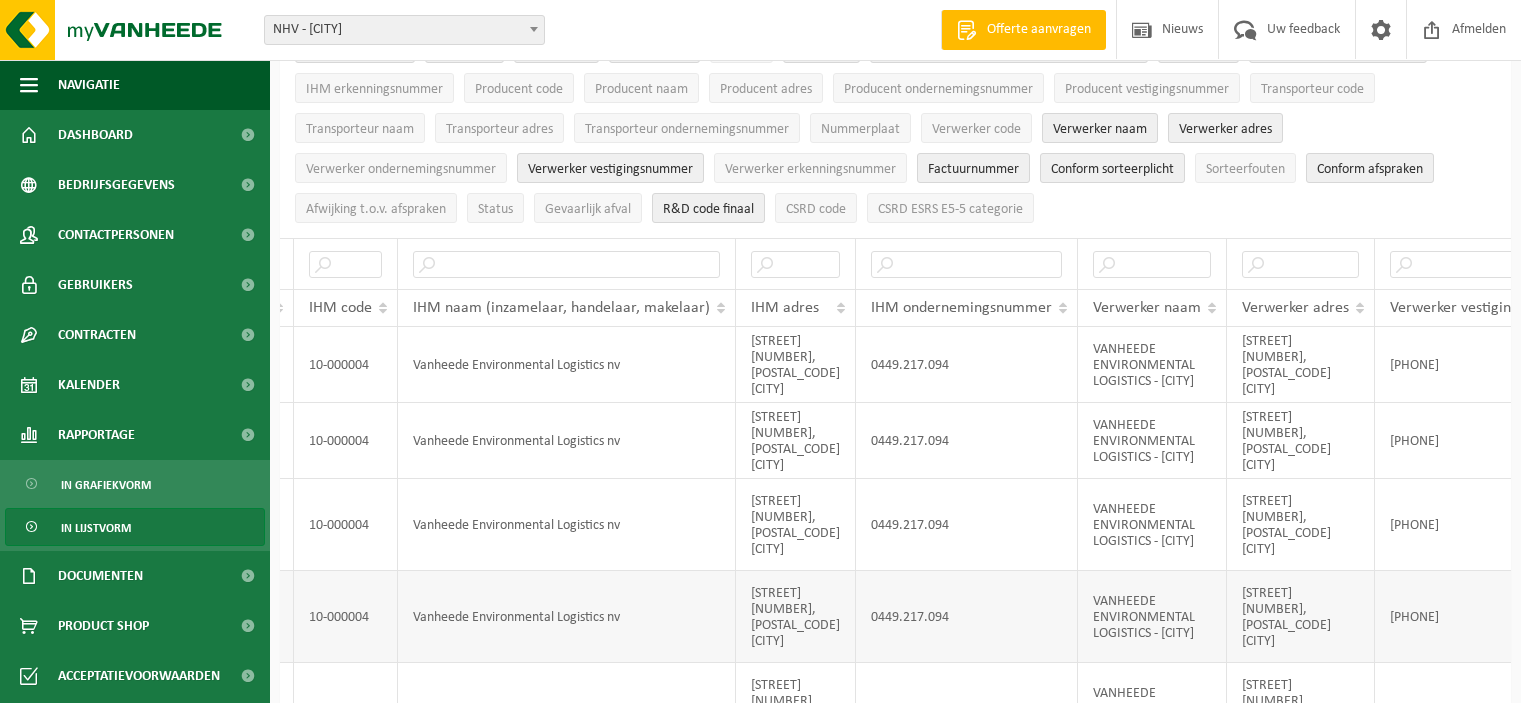 click on "VANHEEDE ENVIRONMENTAL LOGISTICS - [CITY]" at bounding box center [1152, 617] 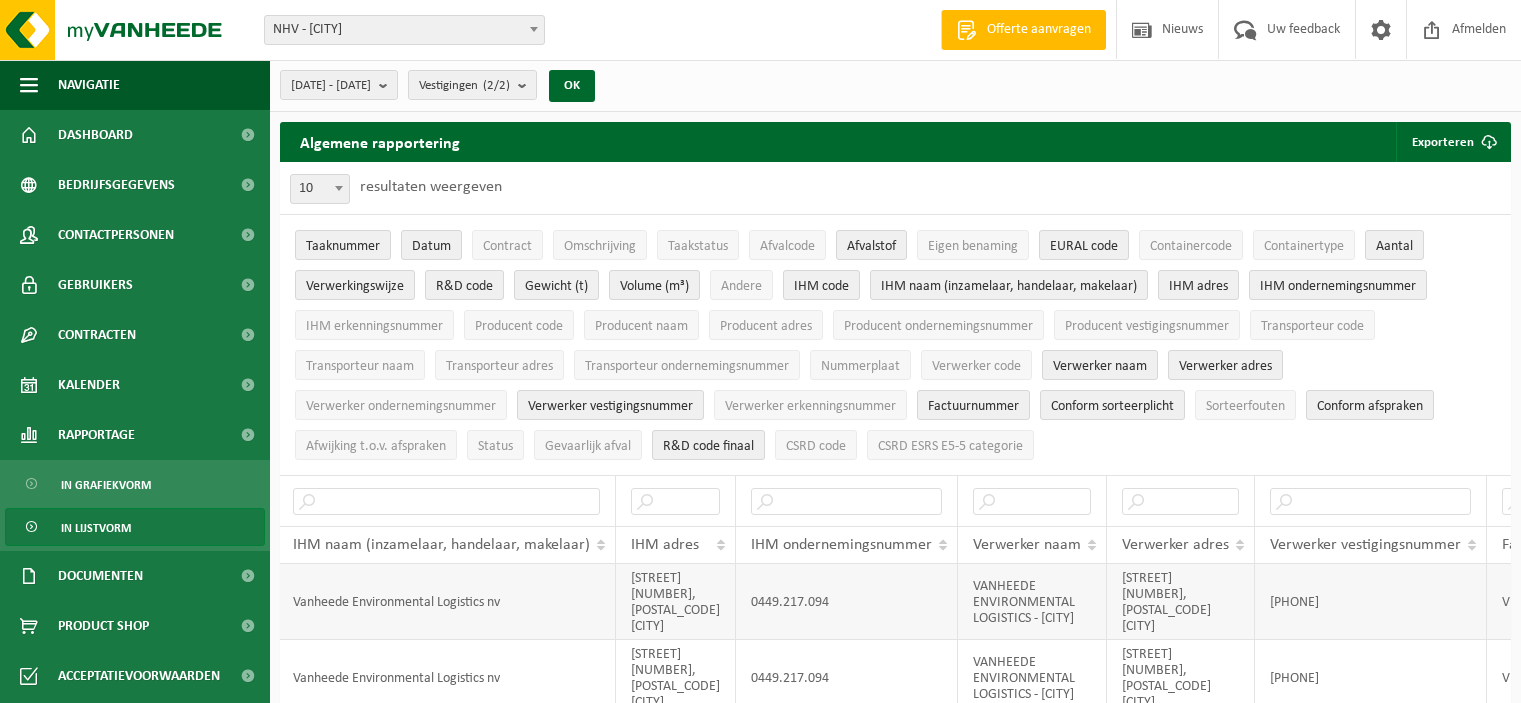 scroll, scrollTop: 200, scrollLeft: 0, axis: vertical 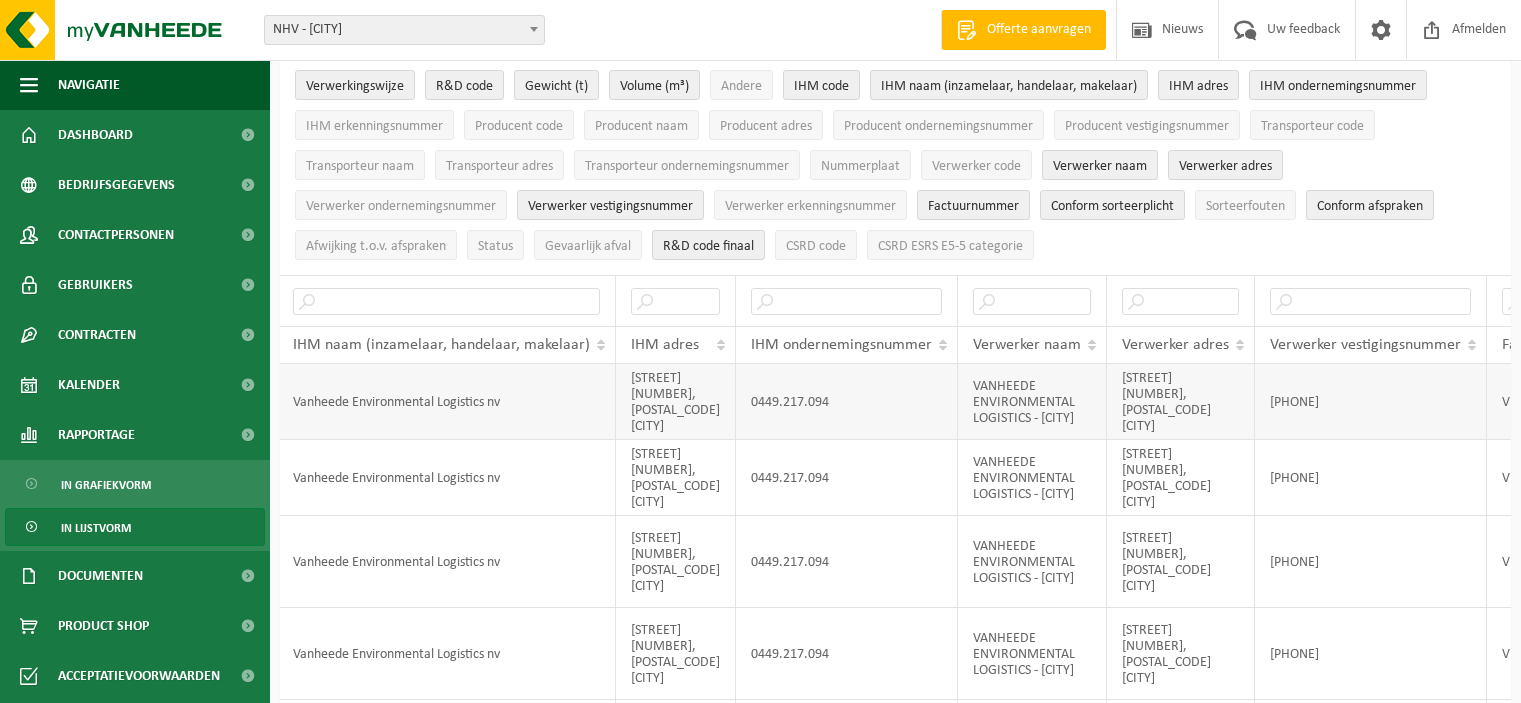 click on "[STREET] [NUMBER], [POSTAL_CODE] [CITY]" at bounding box center [1181, 402] 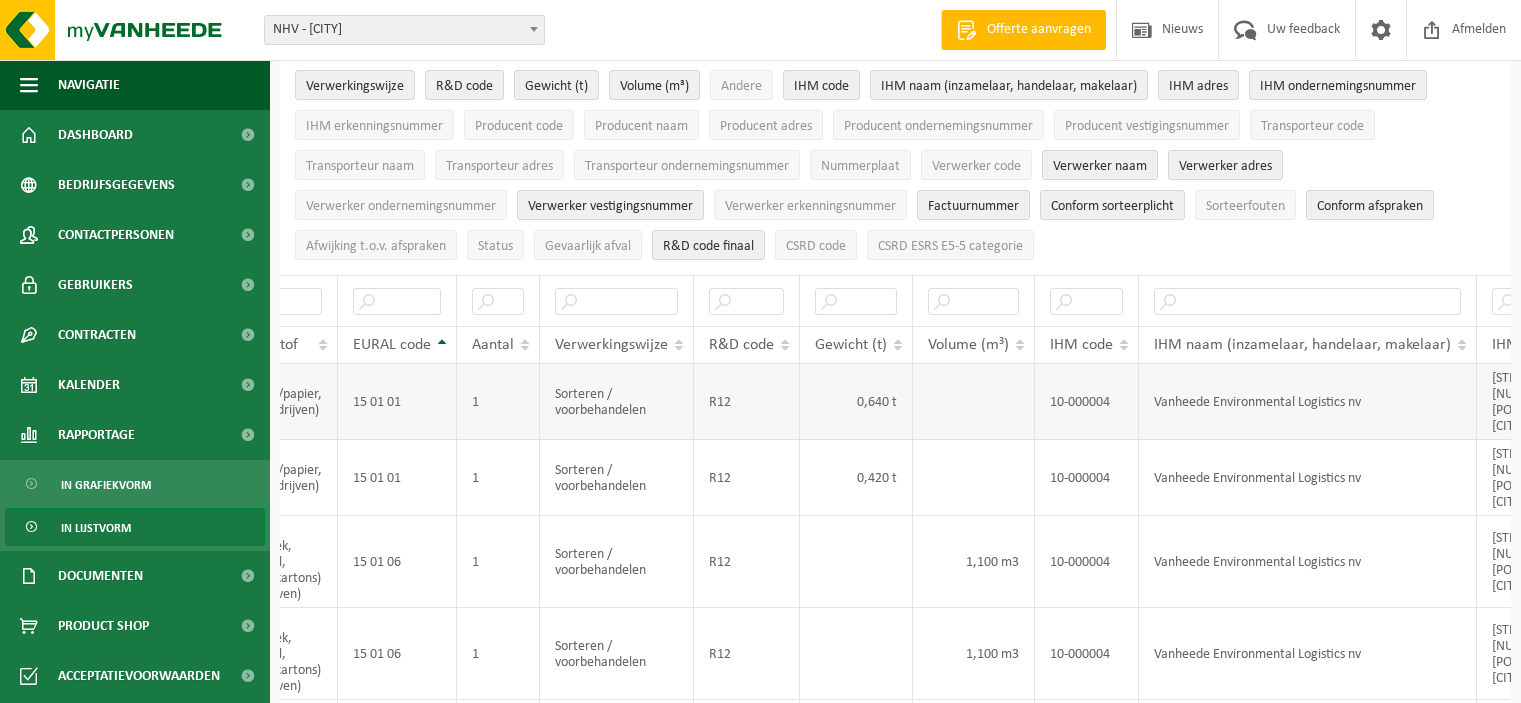 scroll, scrollTop: 0, scrollLeft: 219, axis: horizontal 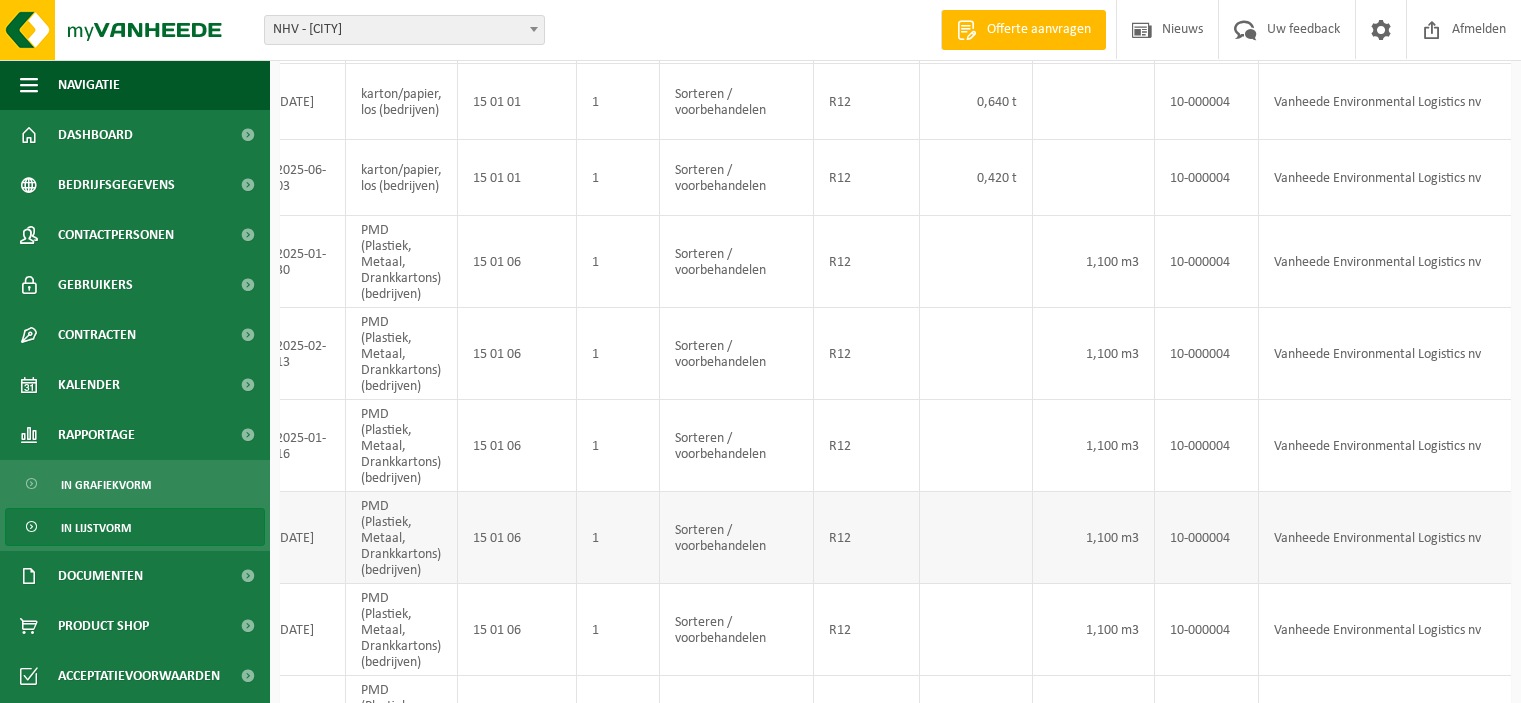 click at bounding box center (976, 538) 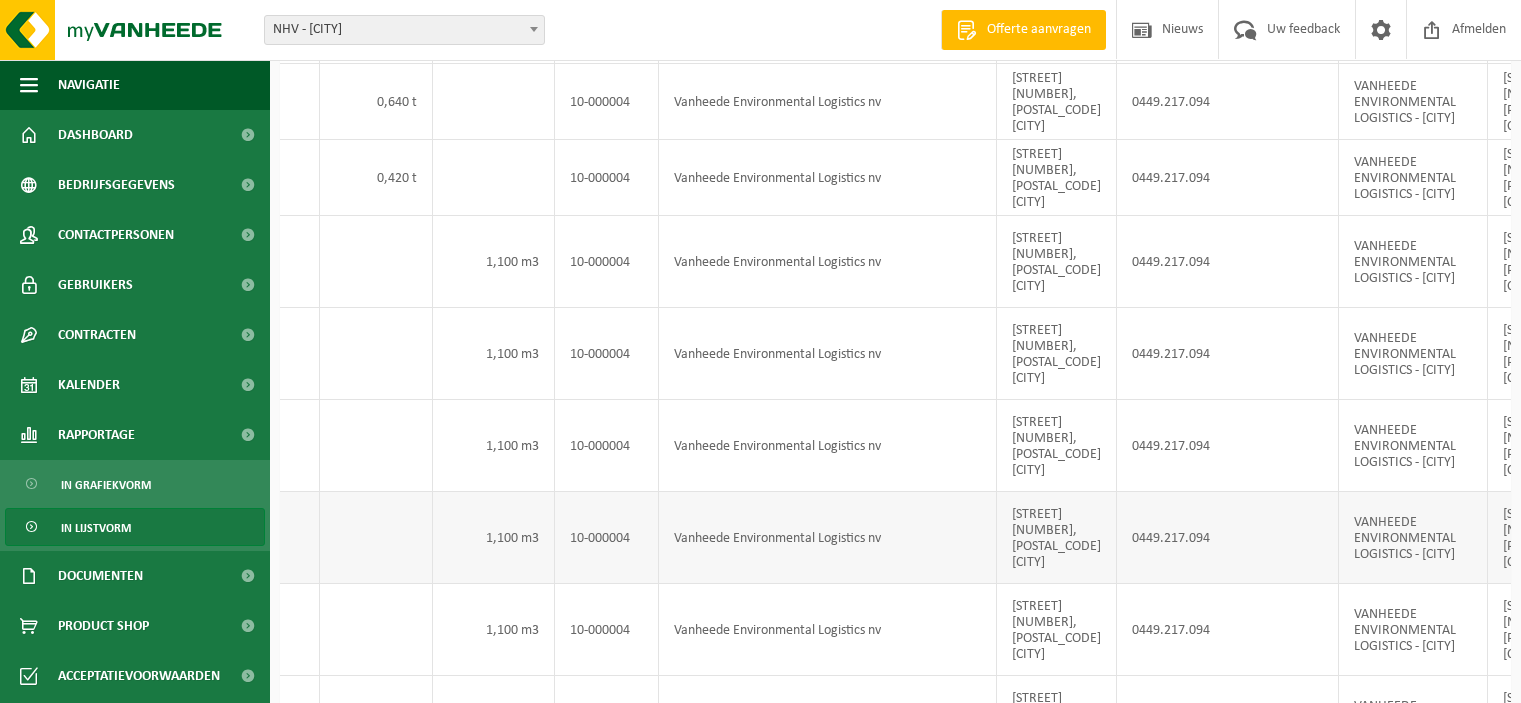 scroll, scrollTop: 0, scrollLeft: 979, axis: horizontal 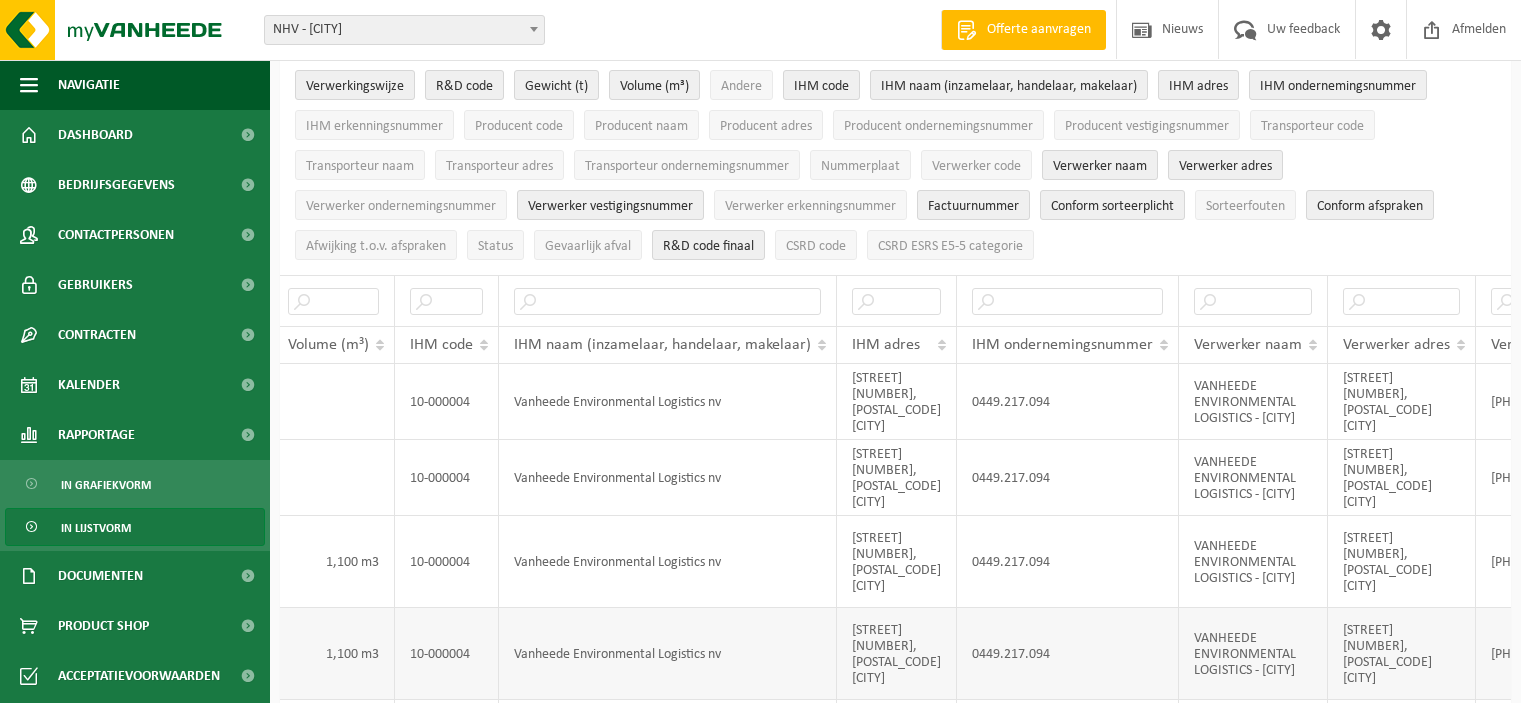 click on "VANHEEDE ENVIRONMENTAL LOGISTICS - [CITY]" at bounding box center [1253, 654] 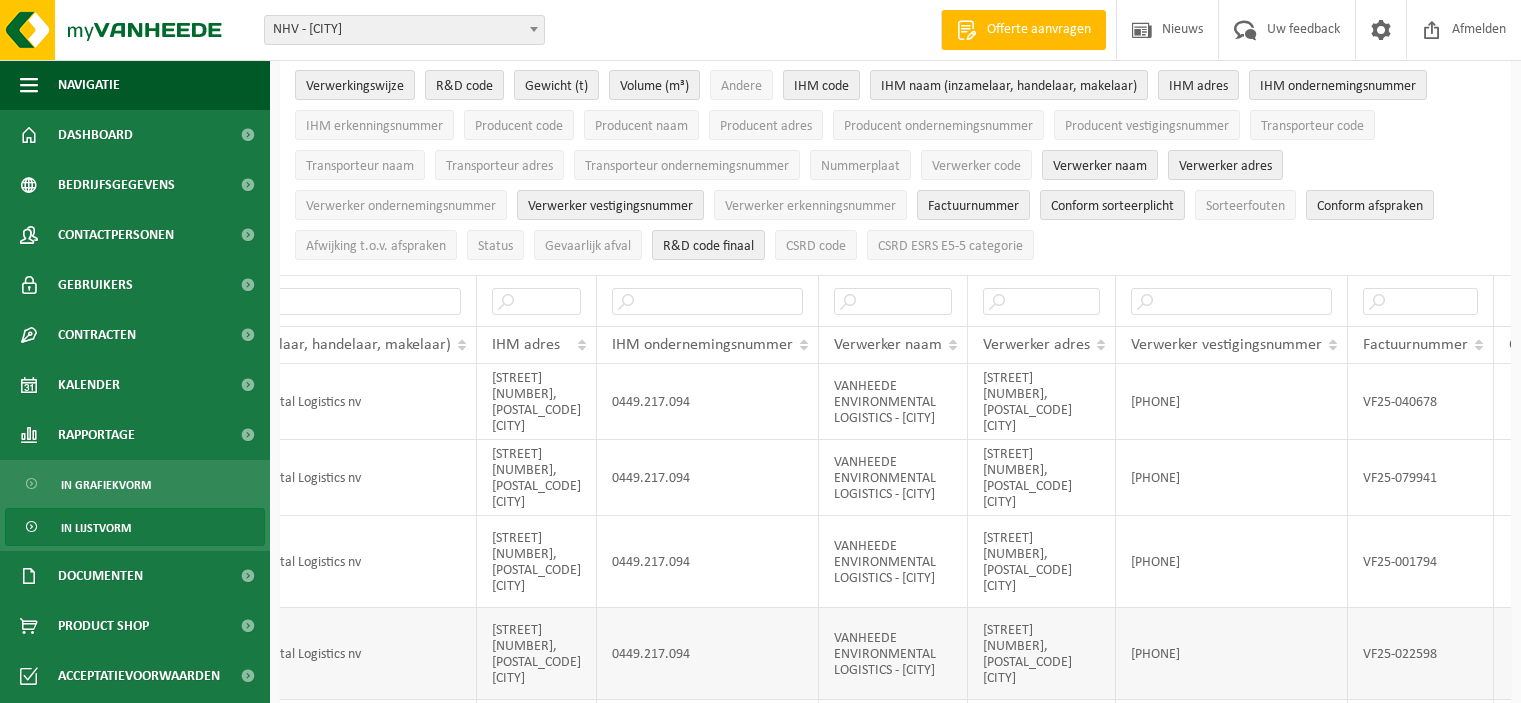 scroll, scrollTop: 0, scrollLeft: 1459, axis: horizontal 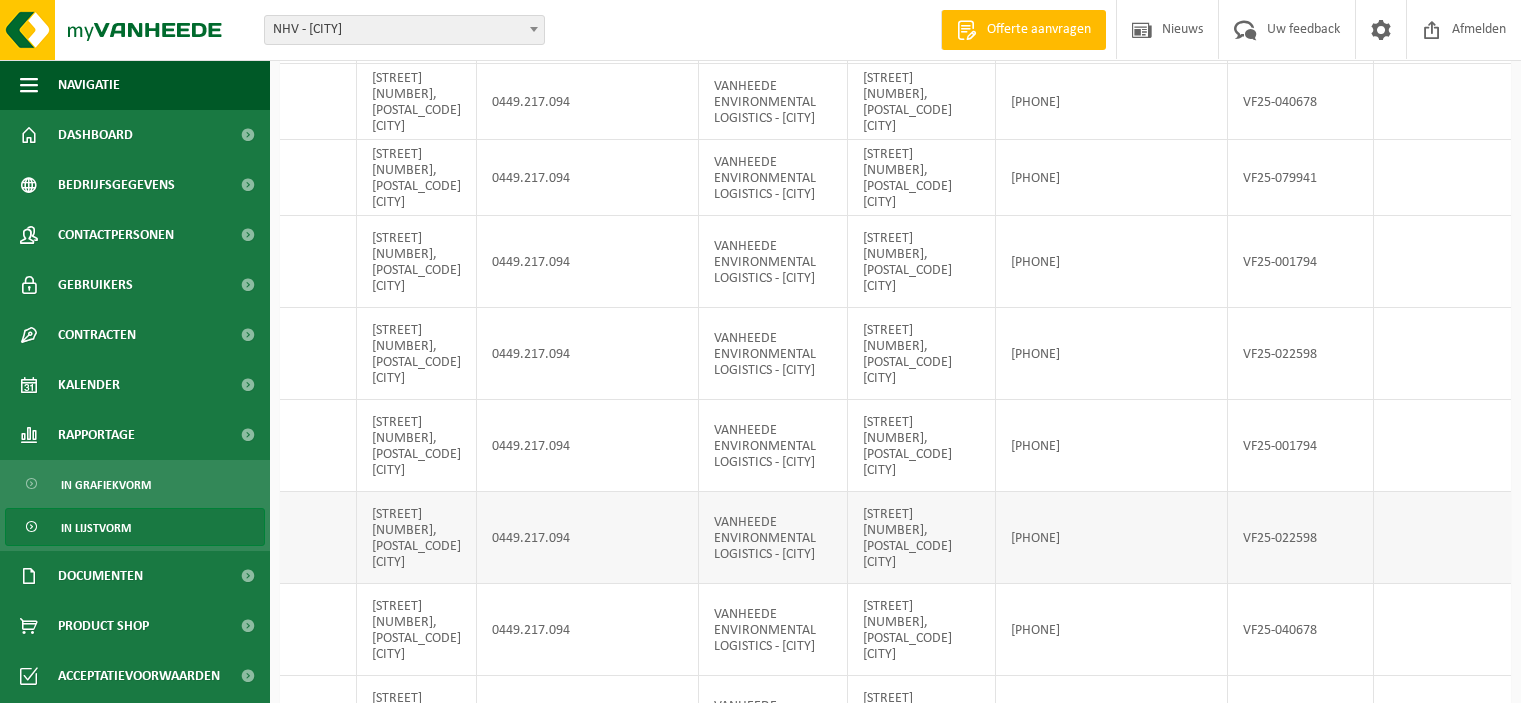 drag, startPoint x: 1018, startPoint y: 533, endPoint x: 1117, endPoint y: 533, distance: 99 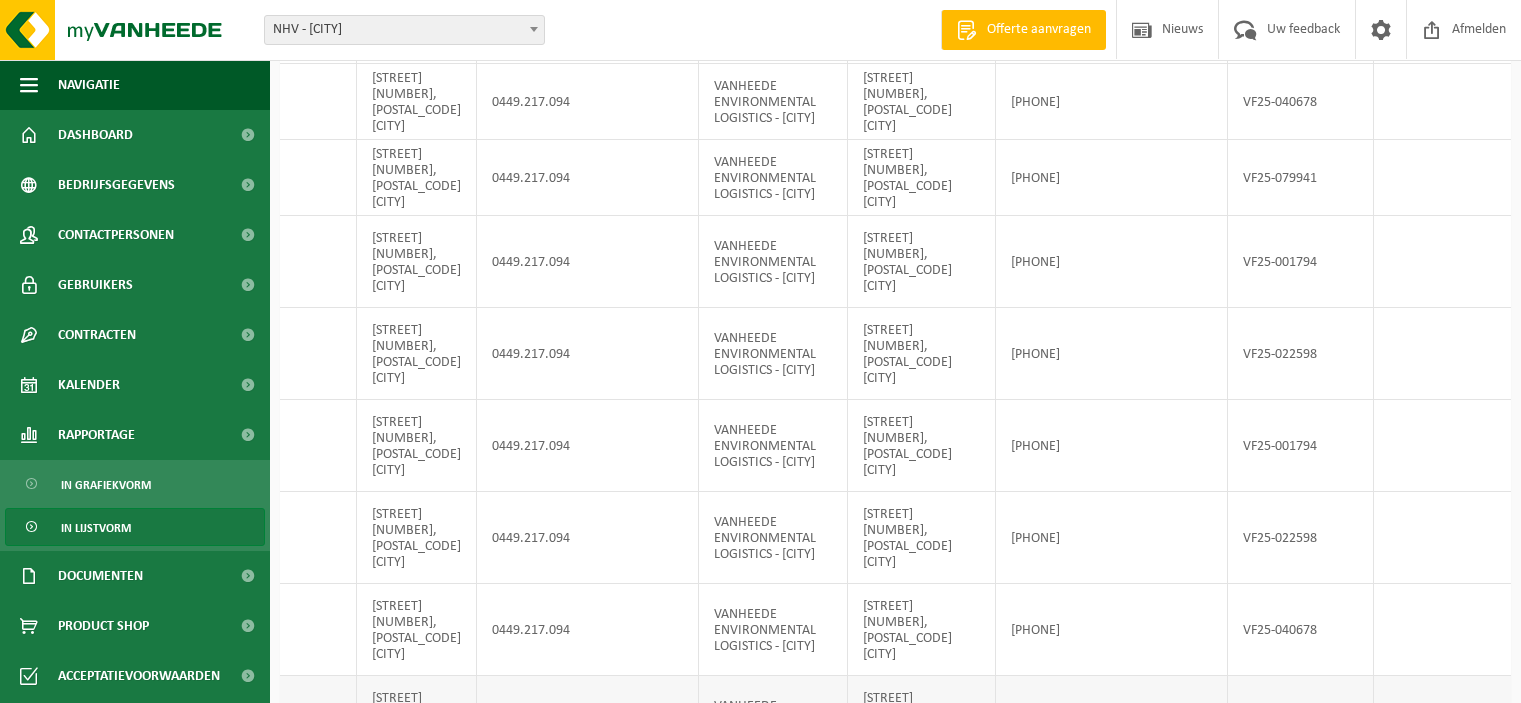 copy on "[PHONE]" 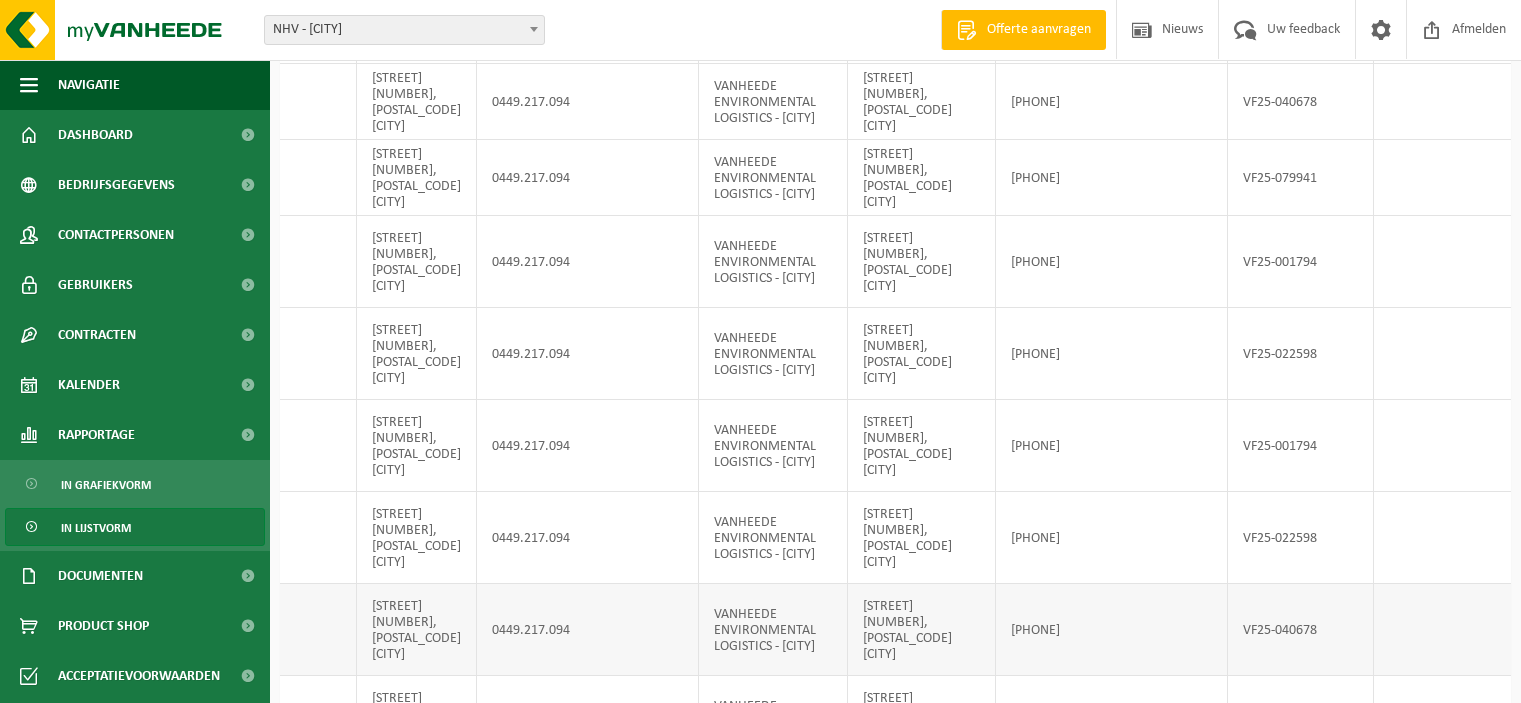 click on "[PHONE]" at bounding box center (1112, 630) 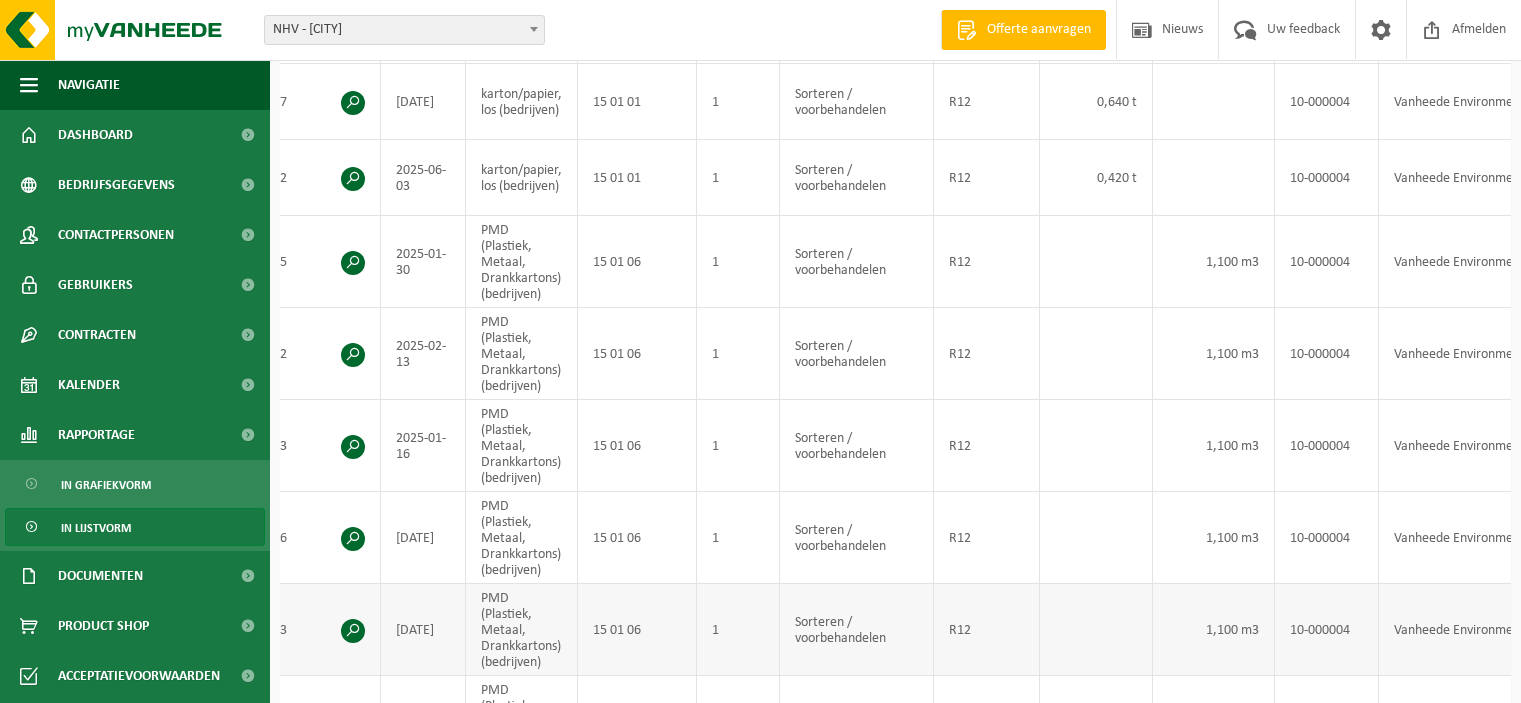 scroll, scrollTop: 0, scrollLeft: 0, axis: both 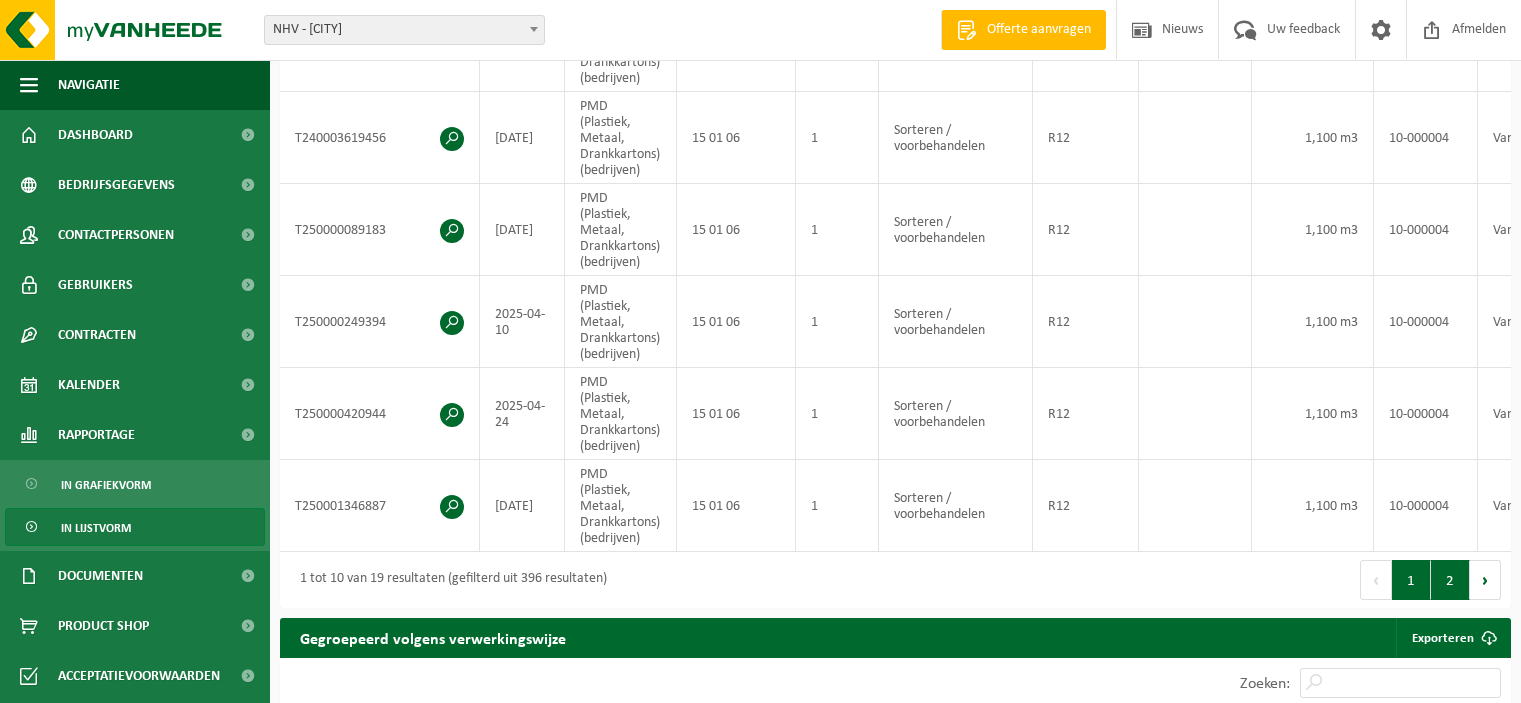 click on "2" at bounding box center (1450, 580) 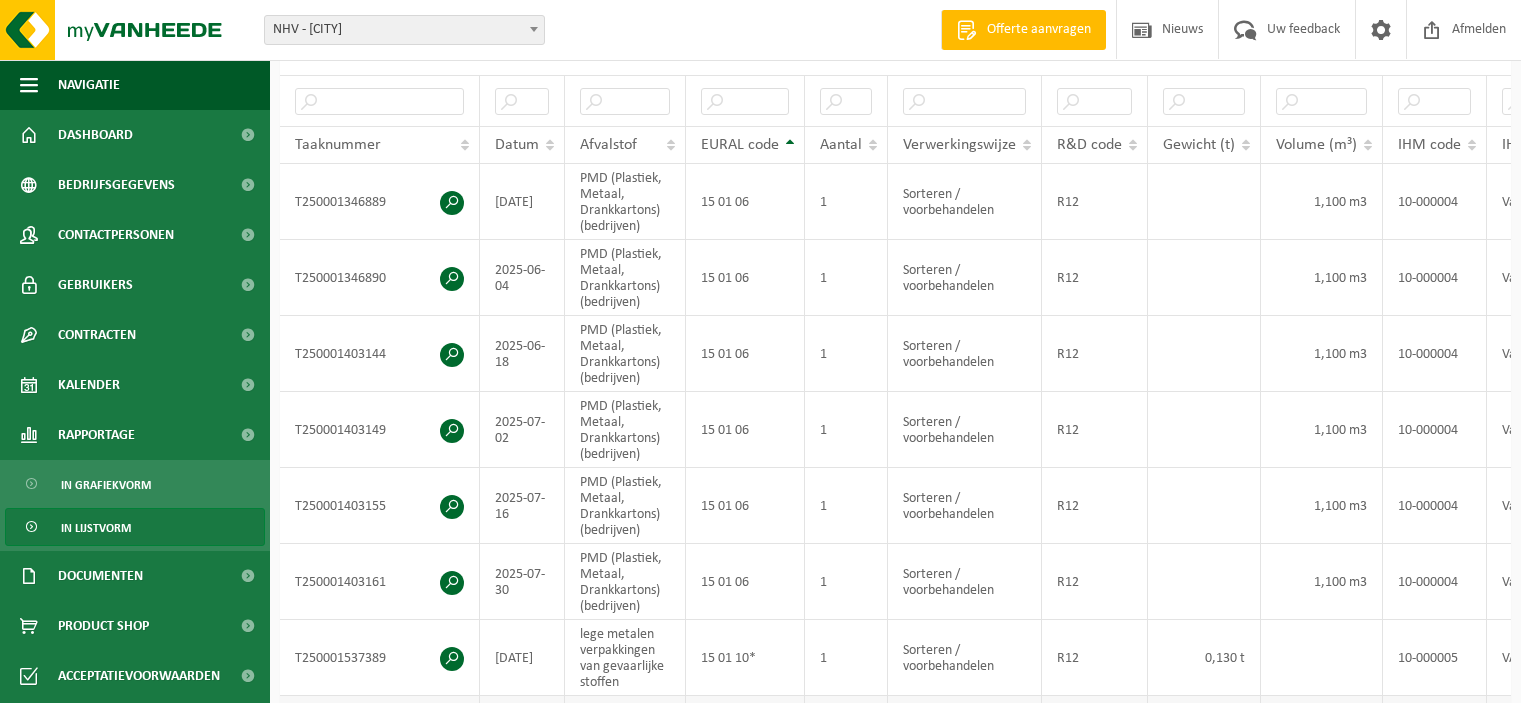 scroll, scrollTop: 500, scrollLeft: 0, axis: vertical 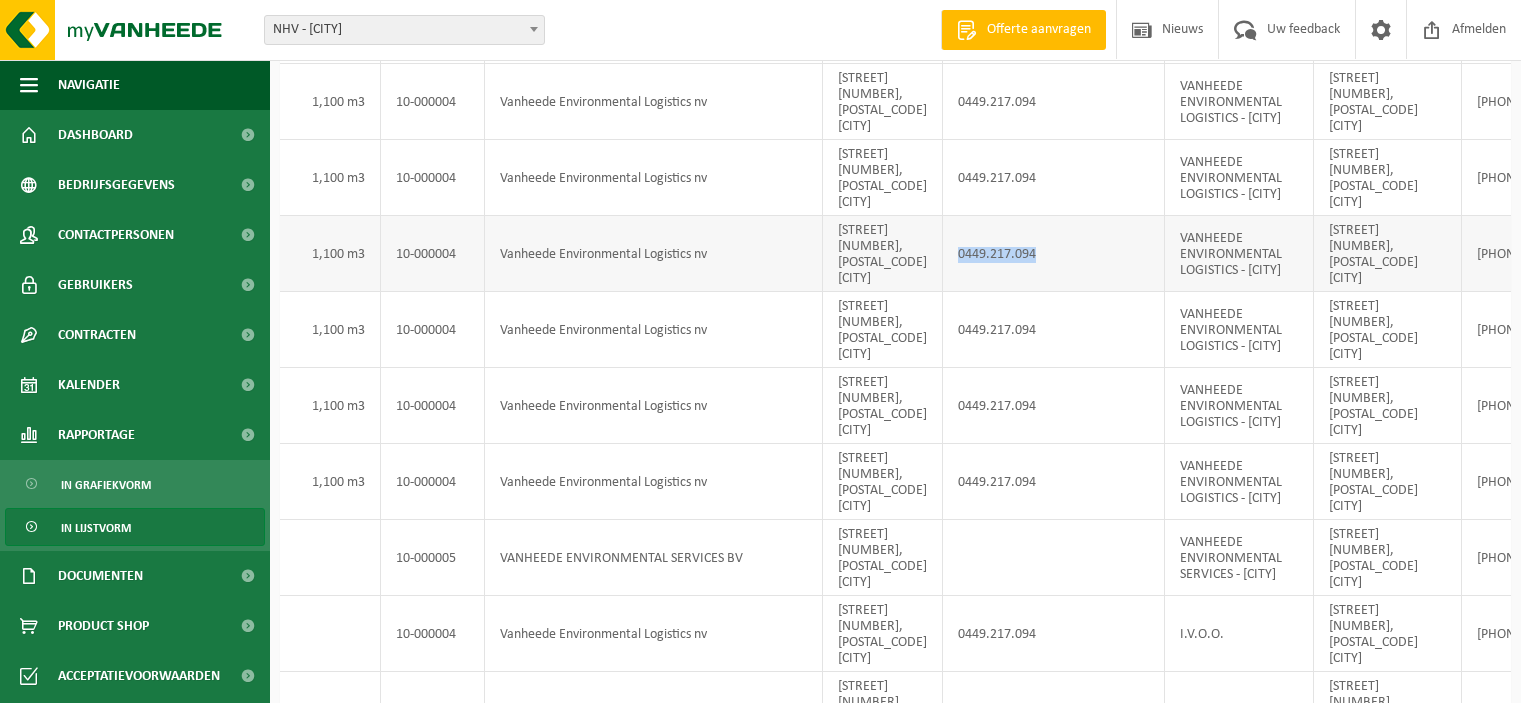 drag, startPoint x: 967, startPoint y: 247, endPoint x: 1055, endPoint y: 247, distance: 88 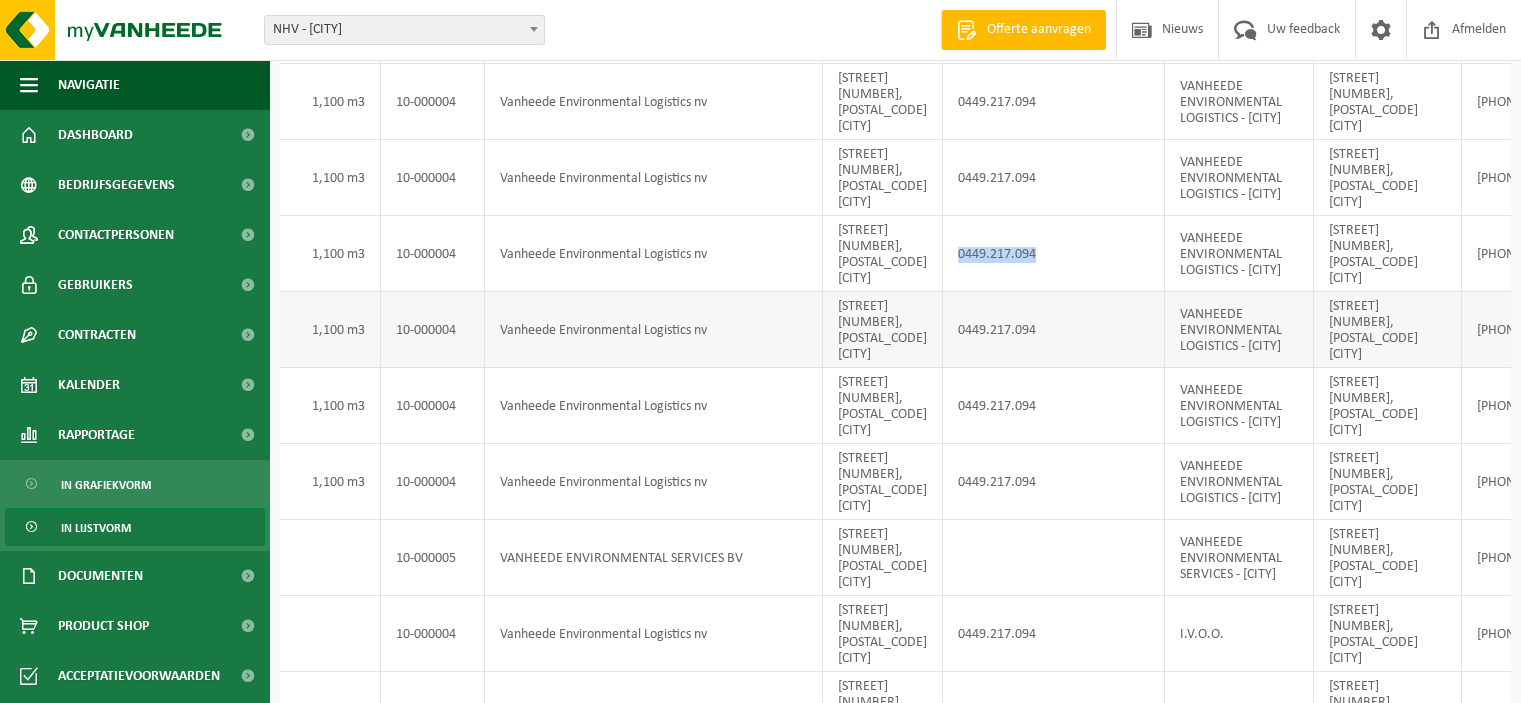 copy on "0449.217.094" 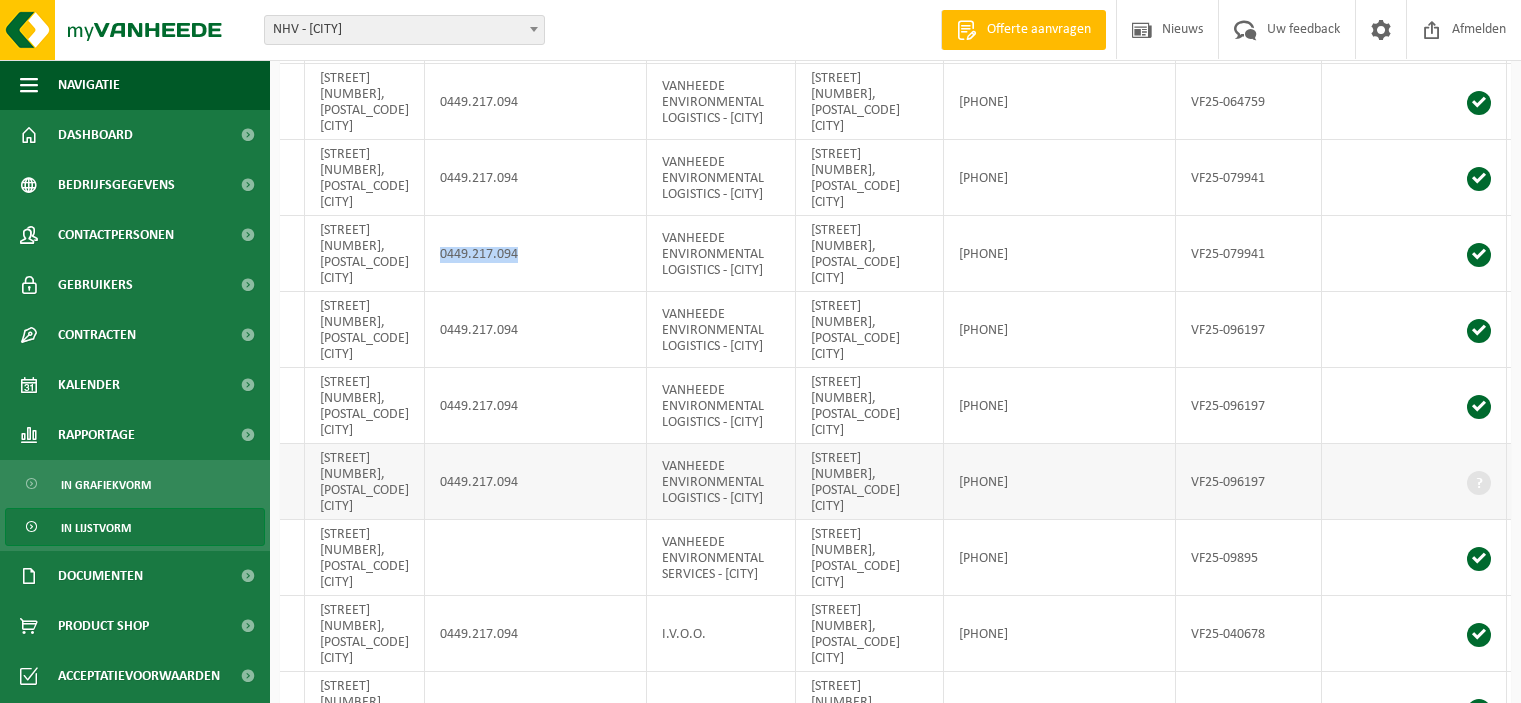 scroll, scrollTop: 0, scrollLeft: 1680, axis: horizontal 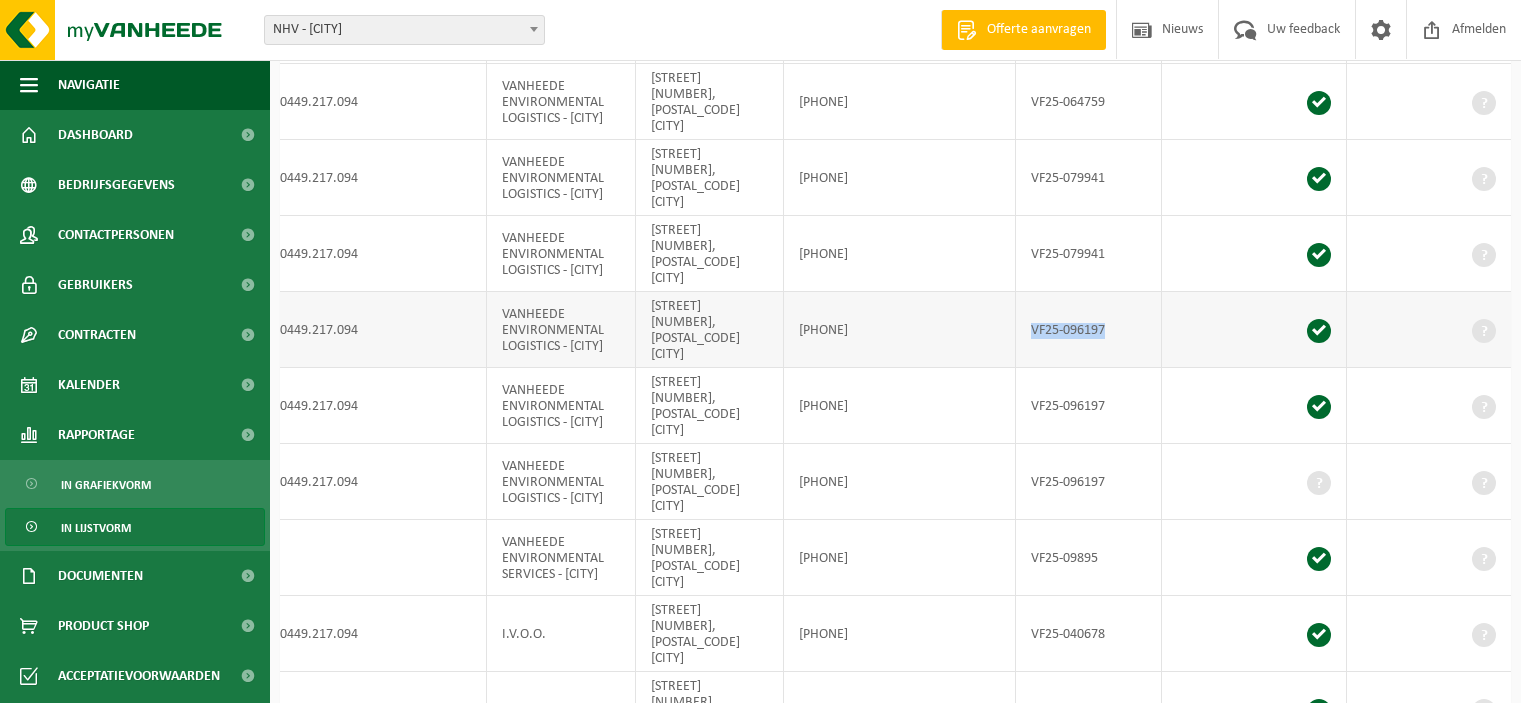 drag, startPoint x: 1062, startPoint y: 320, endPoint x: 1148, endPoint y: 332, distance: 86.833176 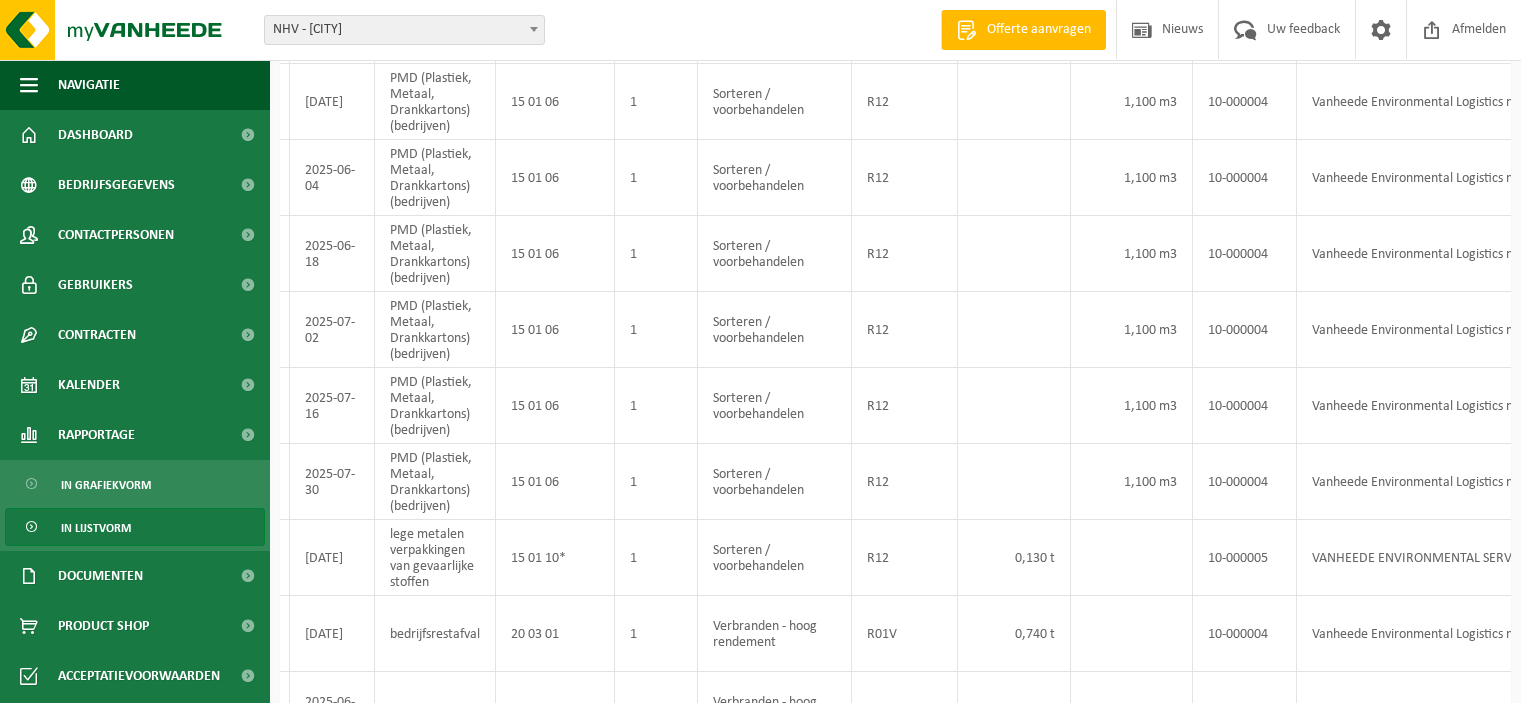 scroll, scrollTop: 0, scrollLeft: 0, axis: both 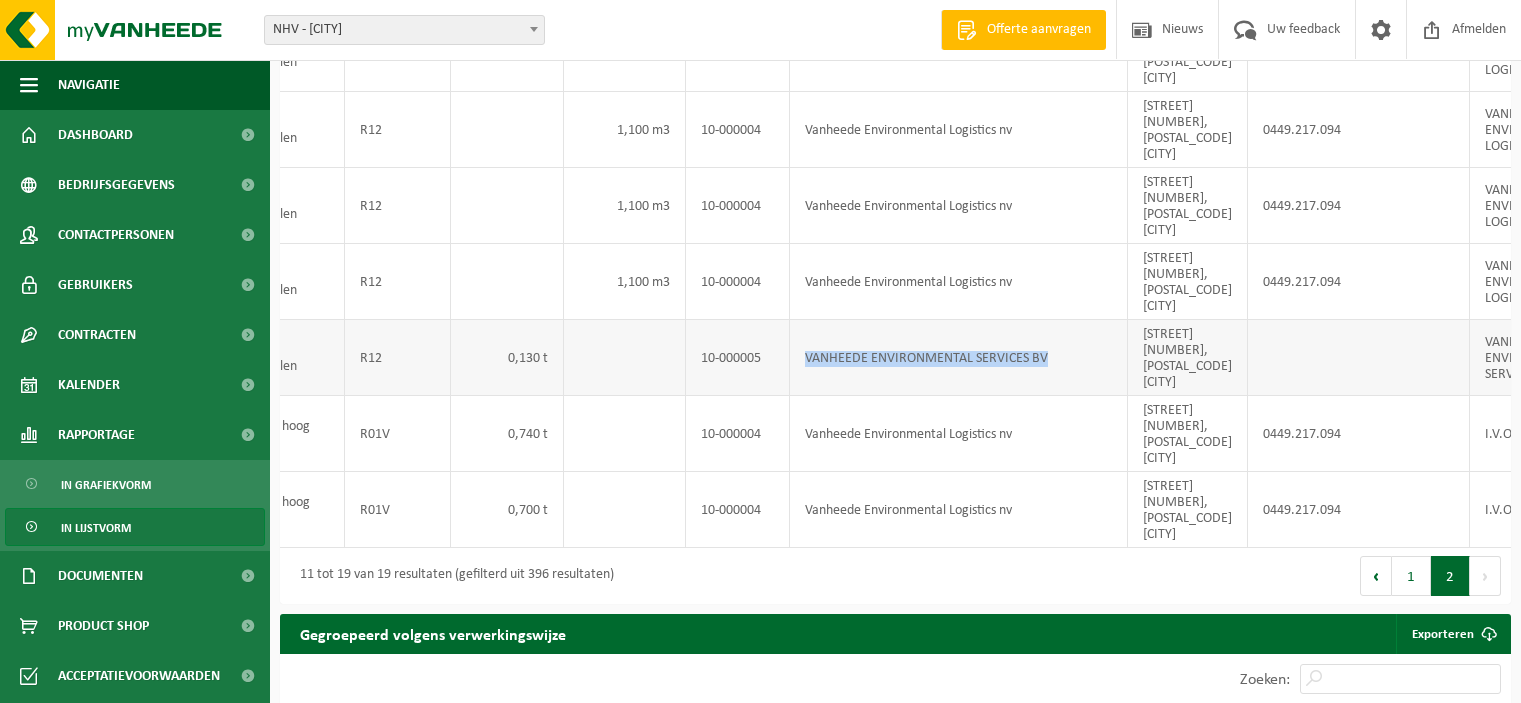 drag, startPoint x: 805, startPoint y: 349, endPoint x: 1052, endPoint y: 355, distance: 247.07286 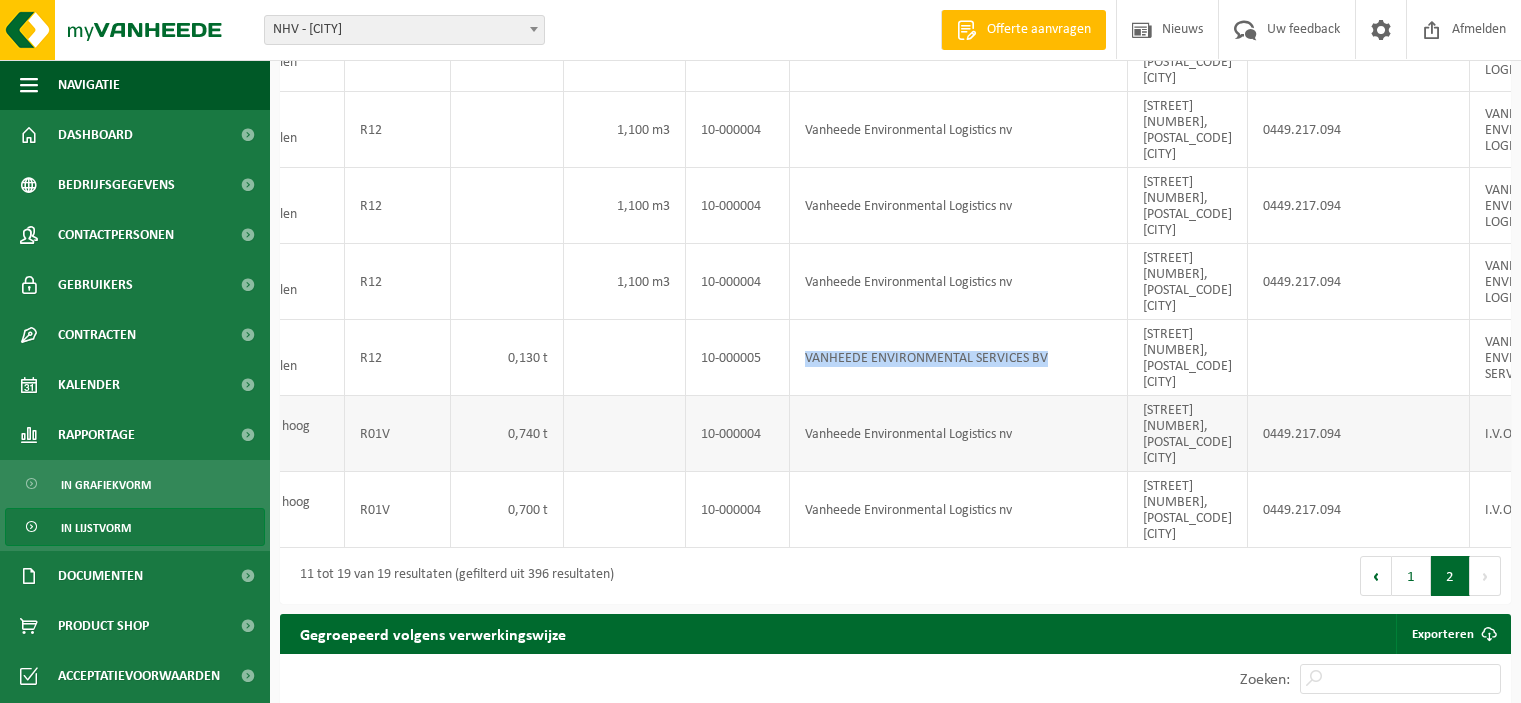 copy on "VANHEEDE ENVIRONMENTAL SERVICES BV" 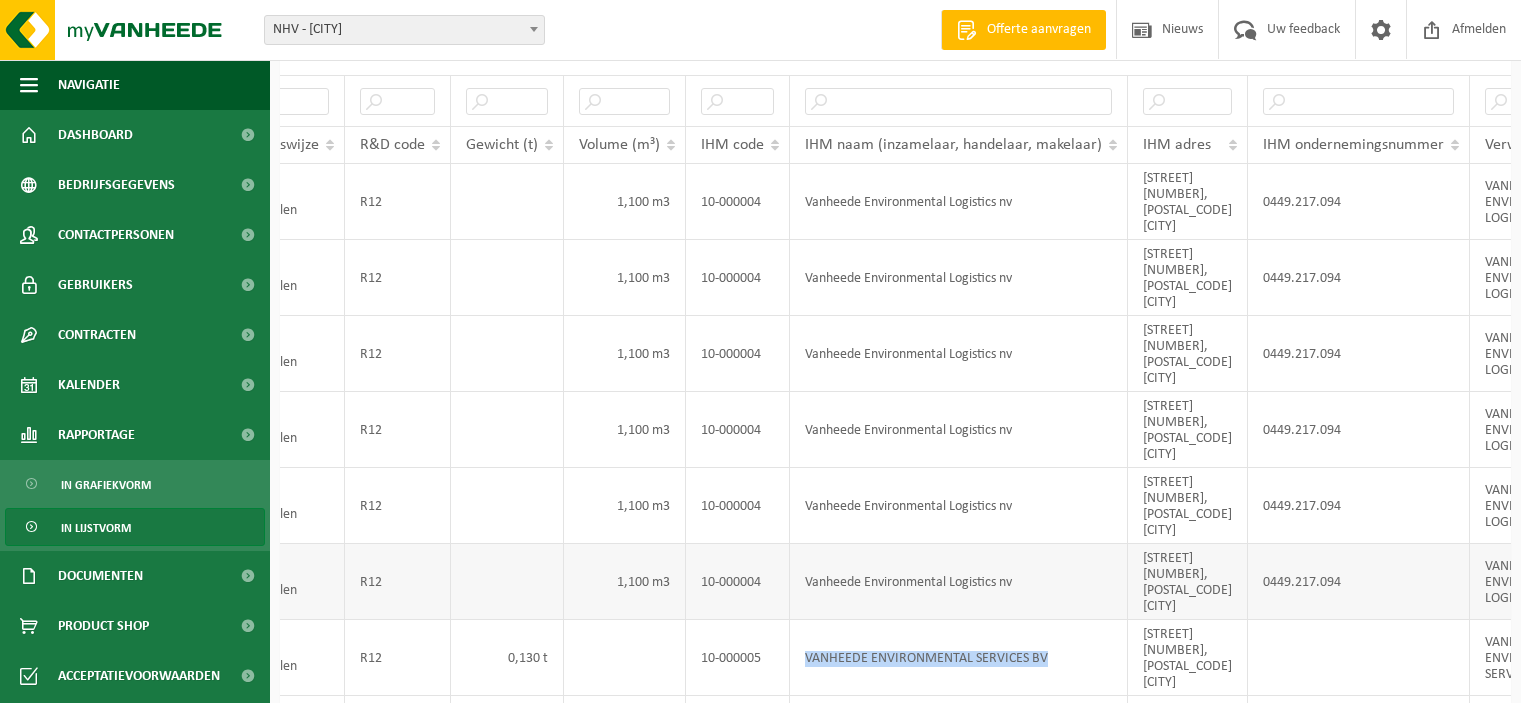 scroll, scrollTop: 500, scrollLeft: 0, axis: vertical 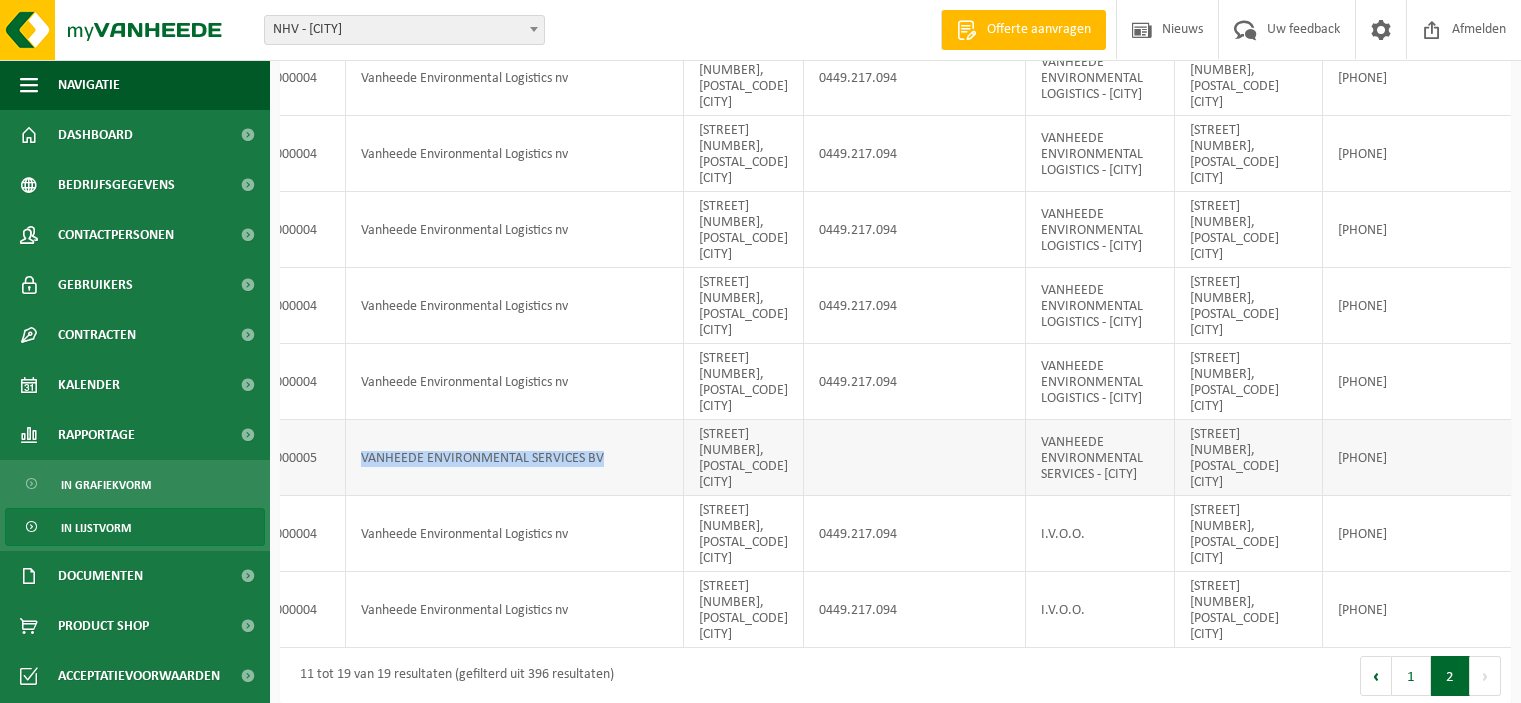drag, startPoint x: 1370, startPoint y: 451, endPoint x: 1456, endPoint y: 450, distance: 86.00581 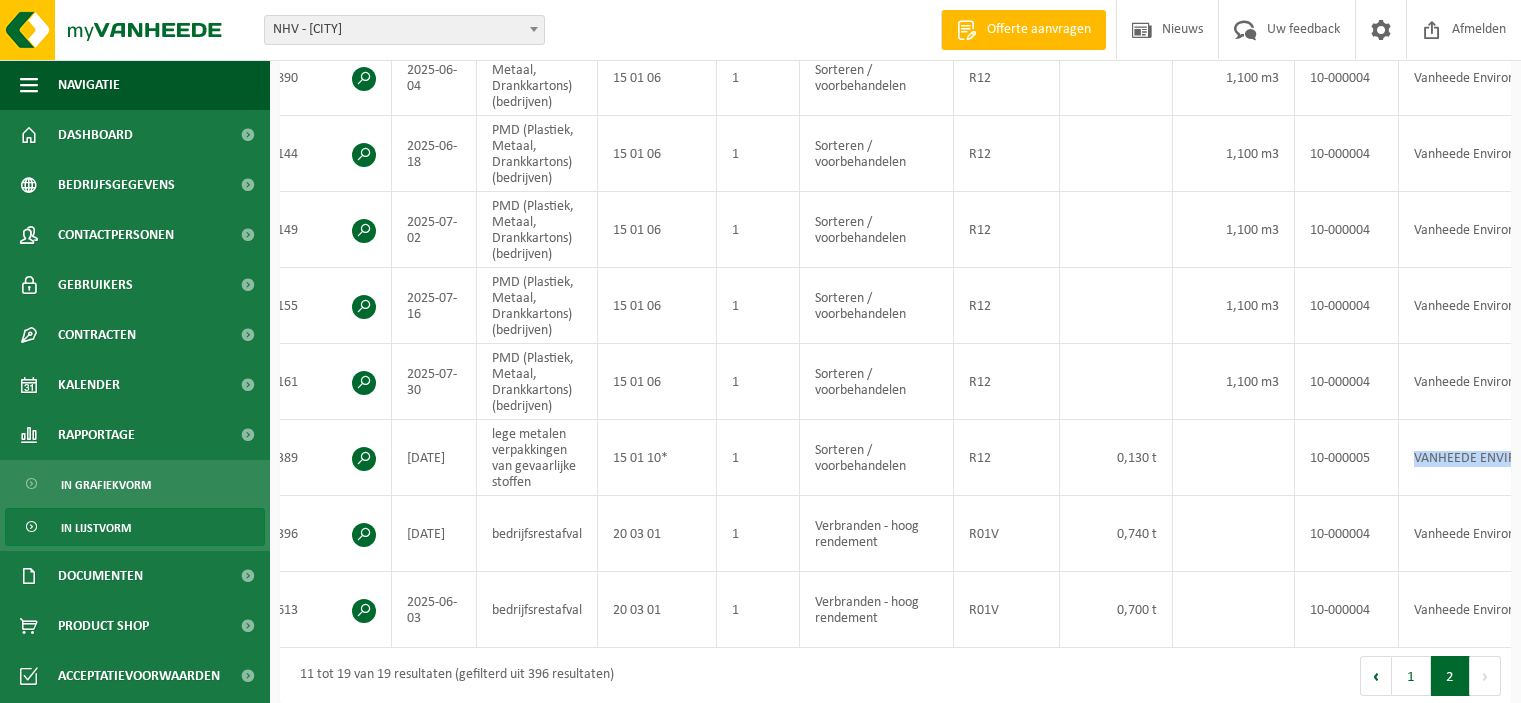 scroll, scrollTop: 0, scrollLeft: 0, axis: both 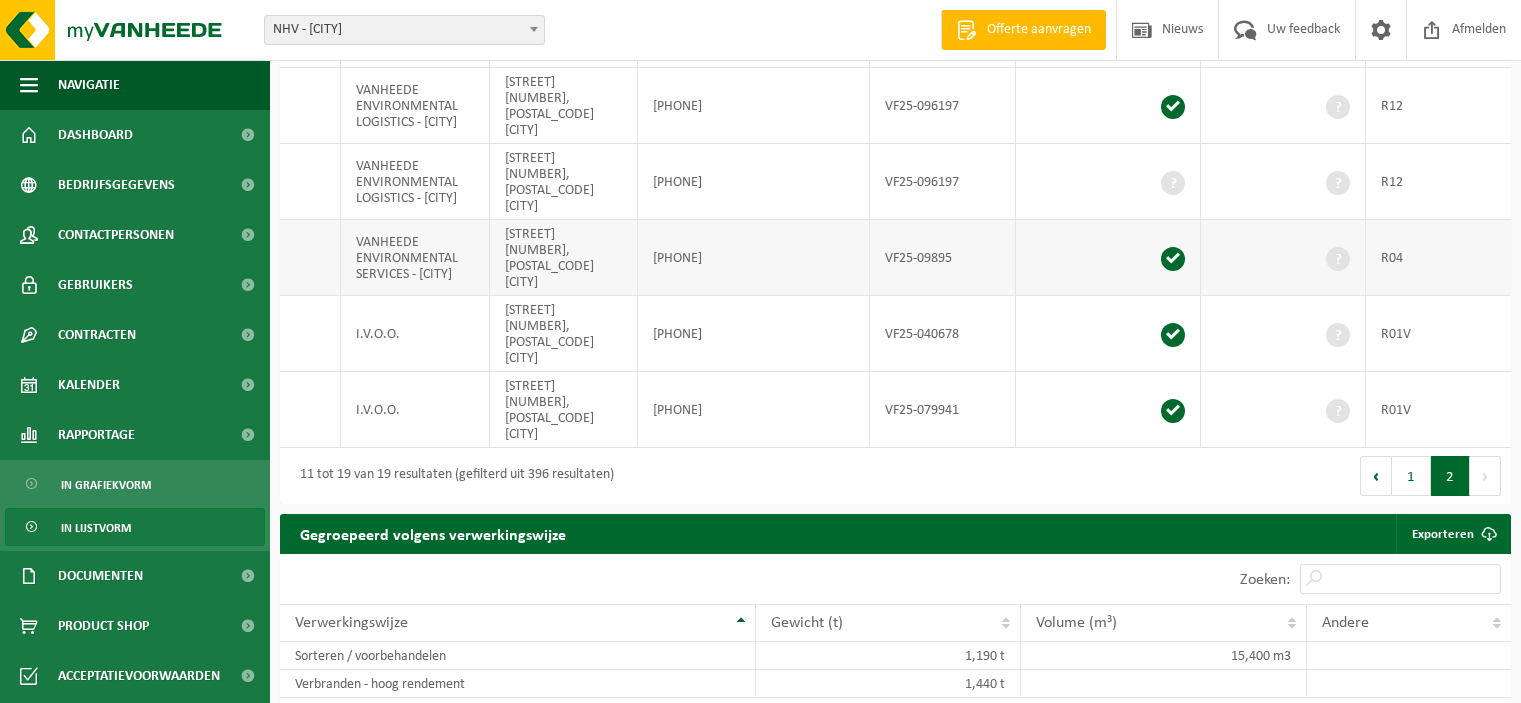 click on "VF25-09895" at bounding box center [943, 258] 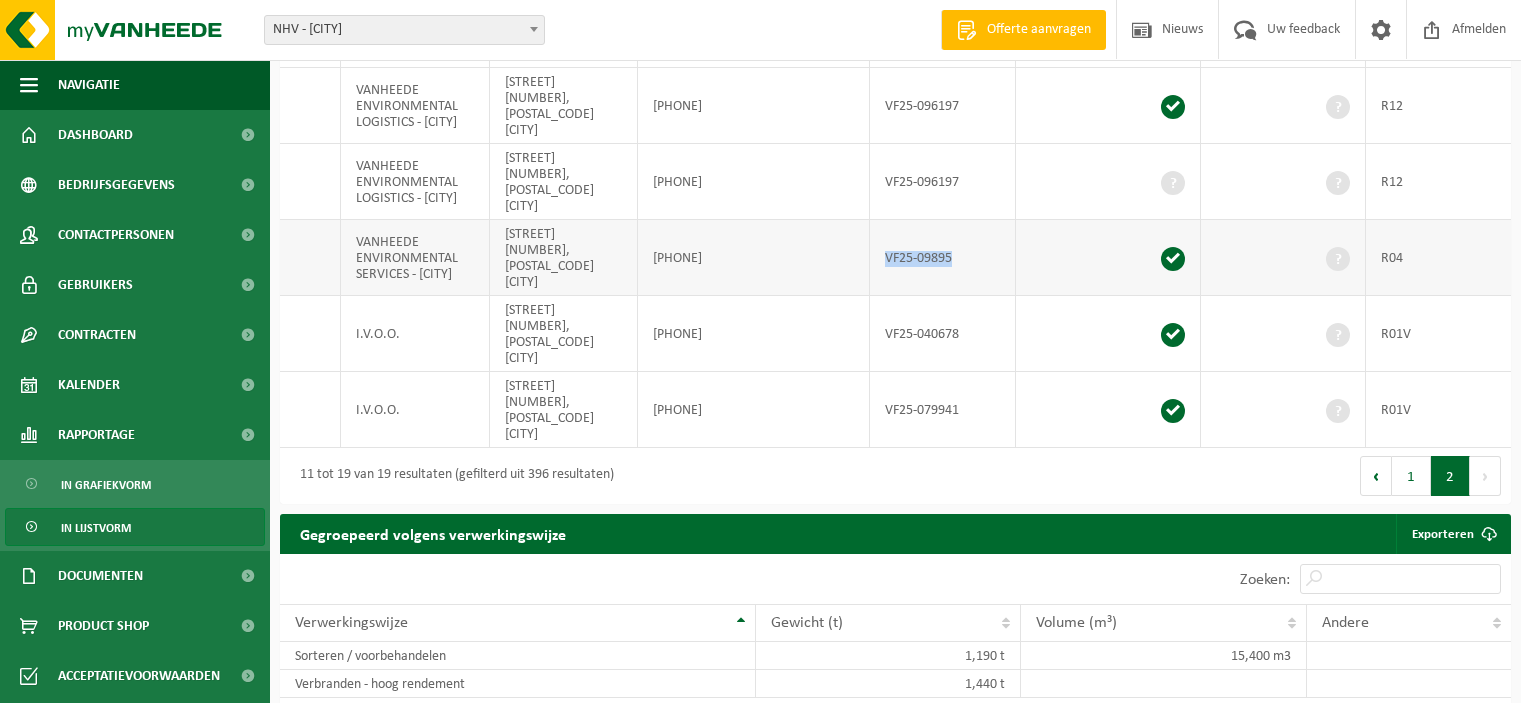 drag, startPoint x: 887, startPoint y: 247, endPoint x: 982, endPoint y: 259, distance: 95.7549 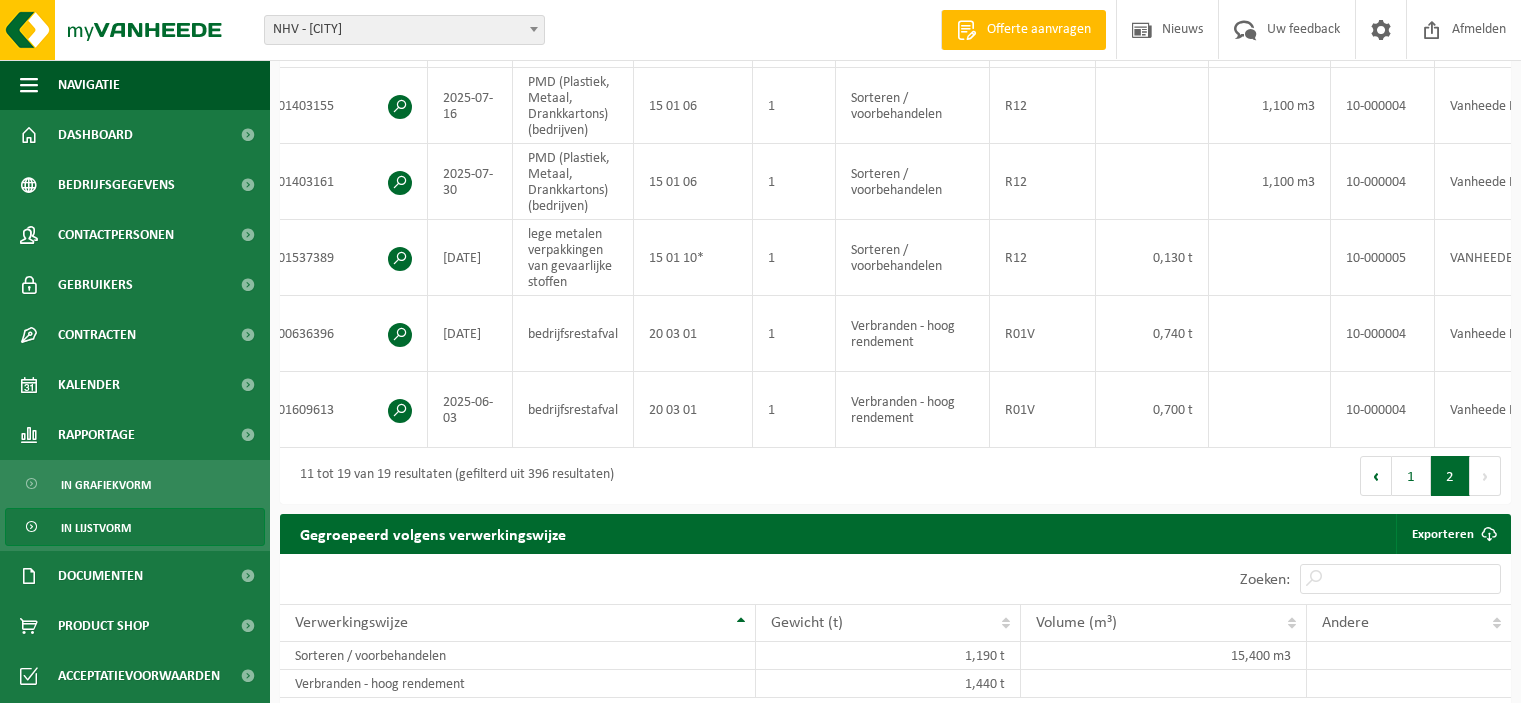 scroll, scrollTop: 0, scrollLeft: 0, axis: both 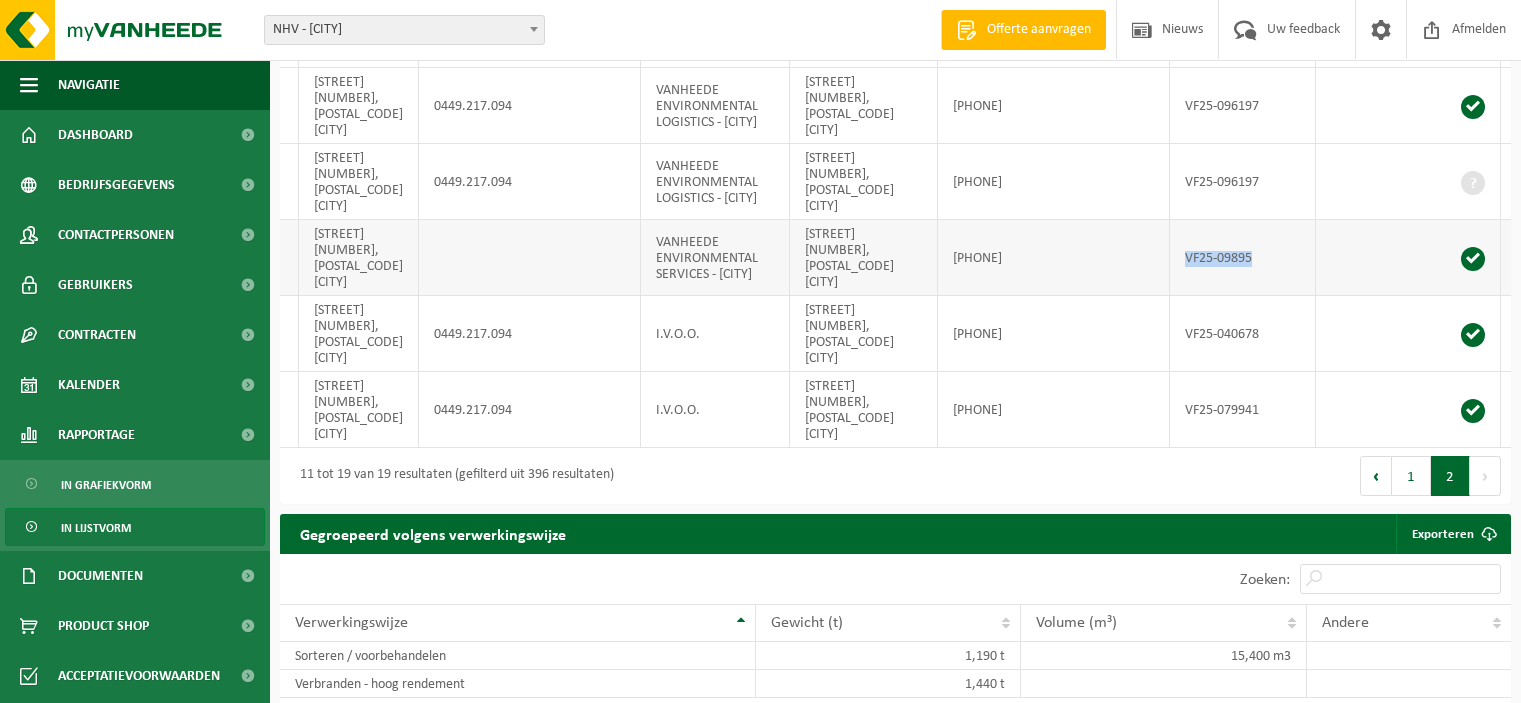 copy on "VF25-09895" 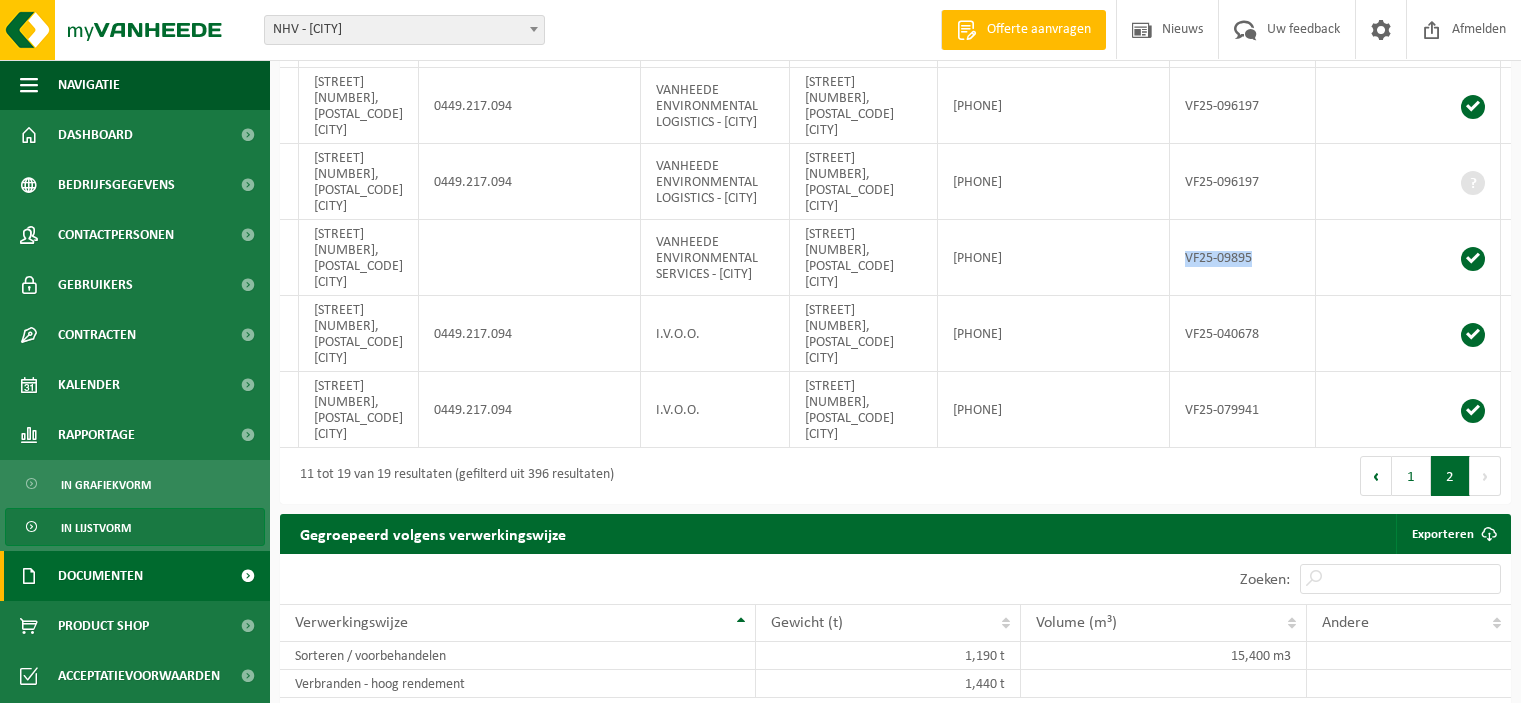 click at bounding box center [247, 576] 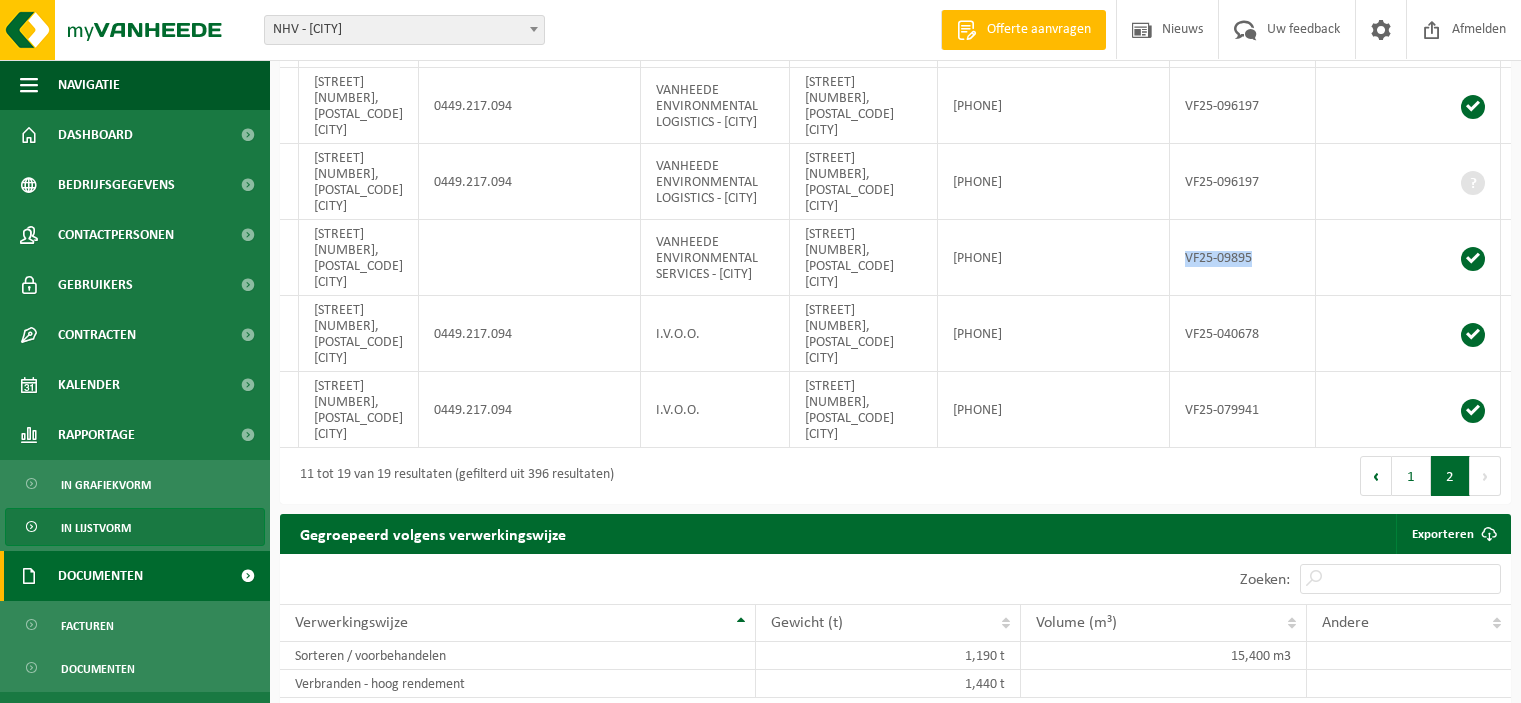 scroll, scrollTop: 89, scrollLeft: 0, axis: vertical 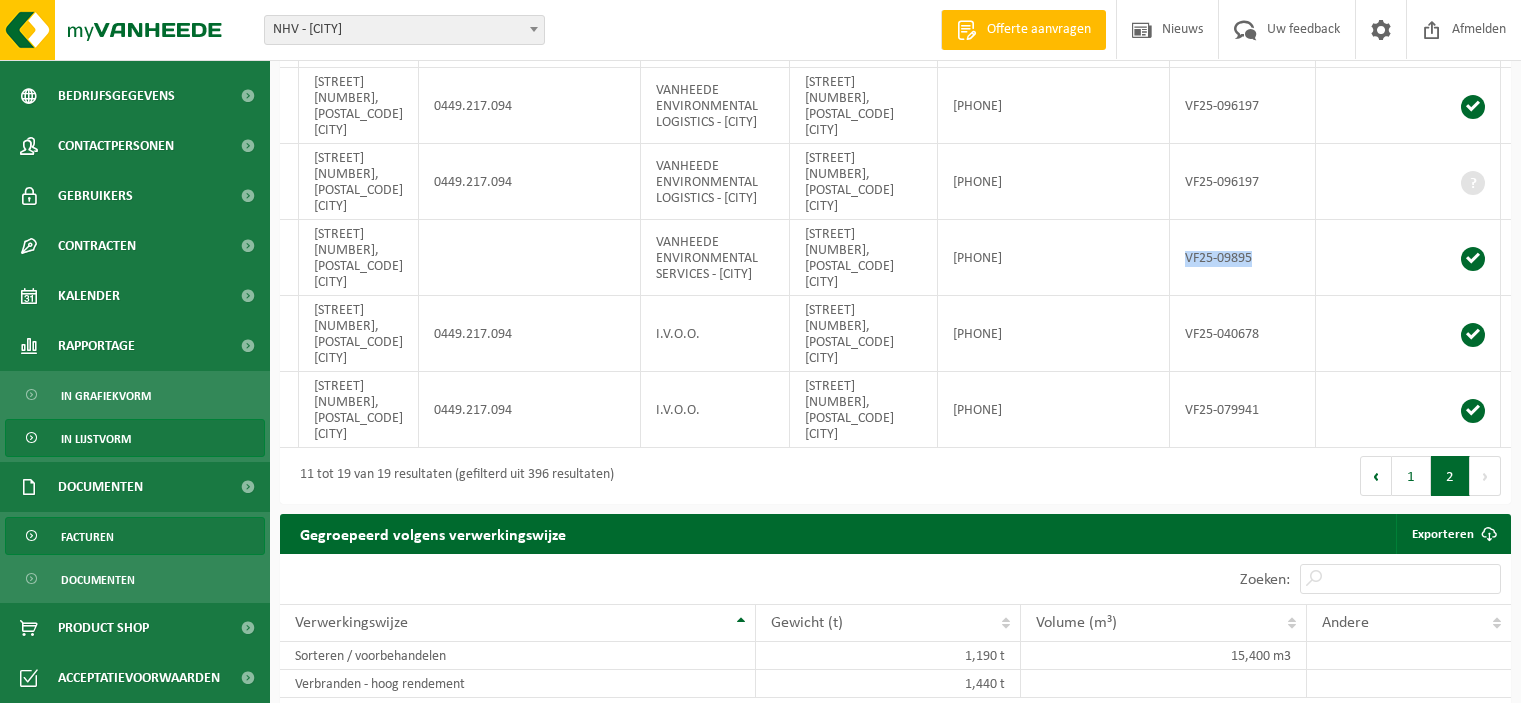 click on "Facturen" at bounding box center [87, 537] 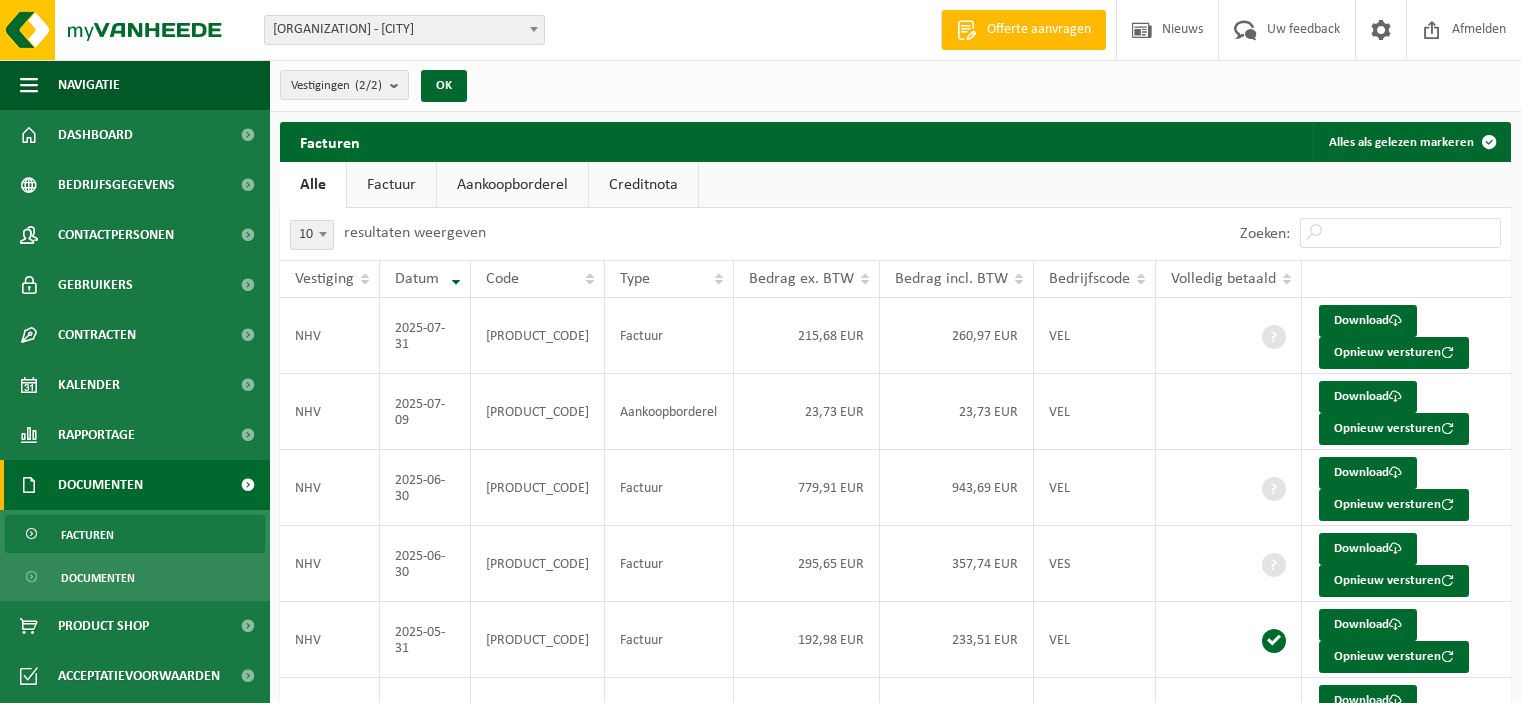 scroll, scrollTop: 0, scrollLeft: 0, axis: both 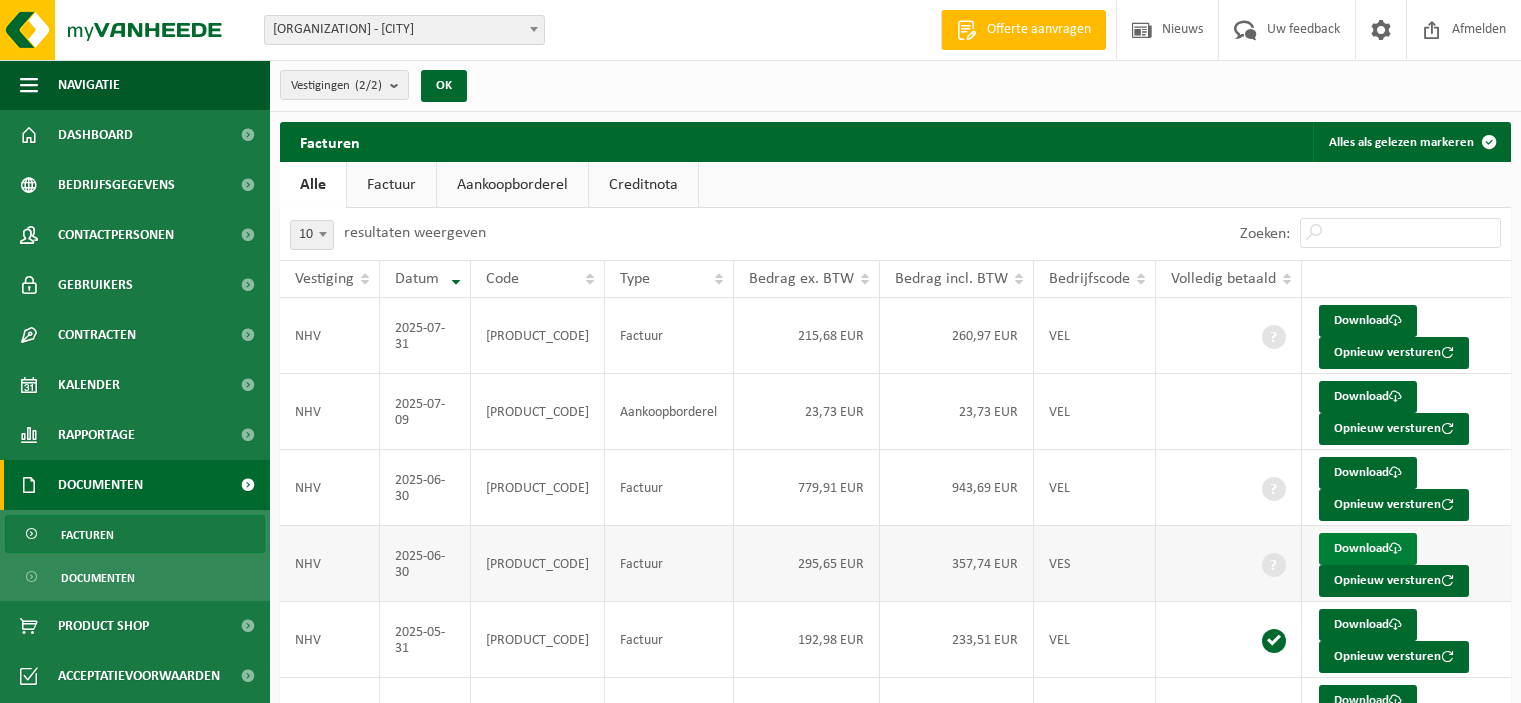 click on "Download" at bounding box center (1368, 549) 